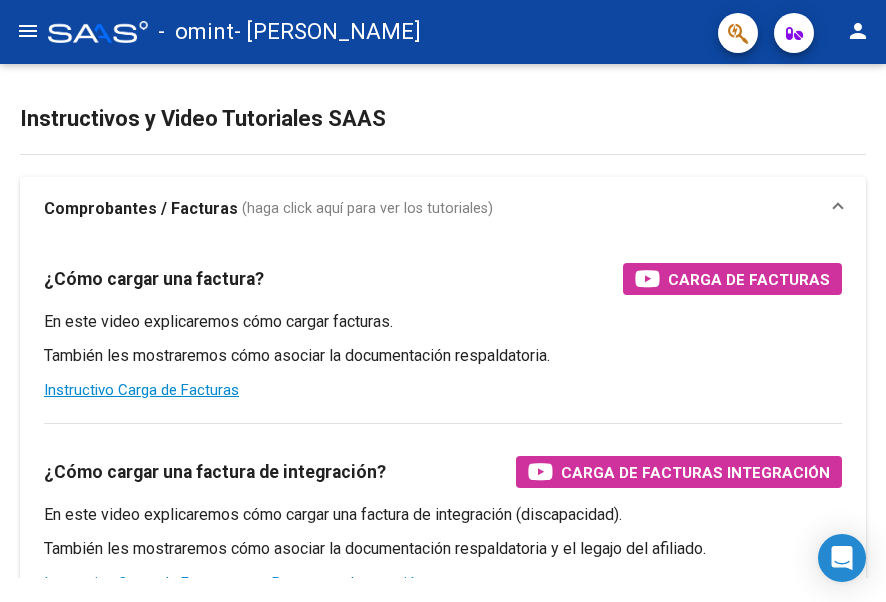 scroll, scrollTop: 0, scrollLeft: 0, axis: both 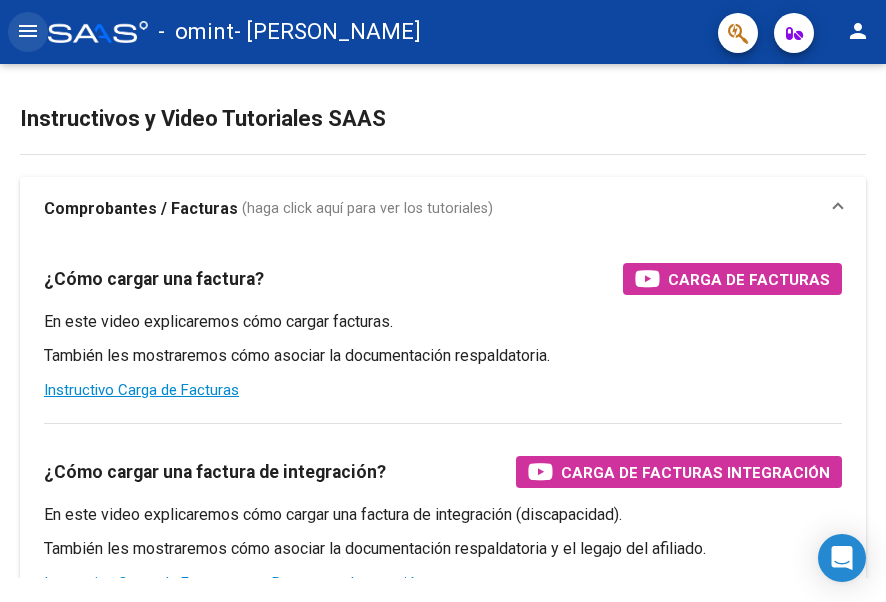 click on "menu" 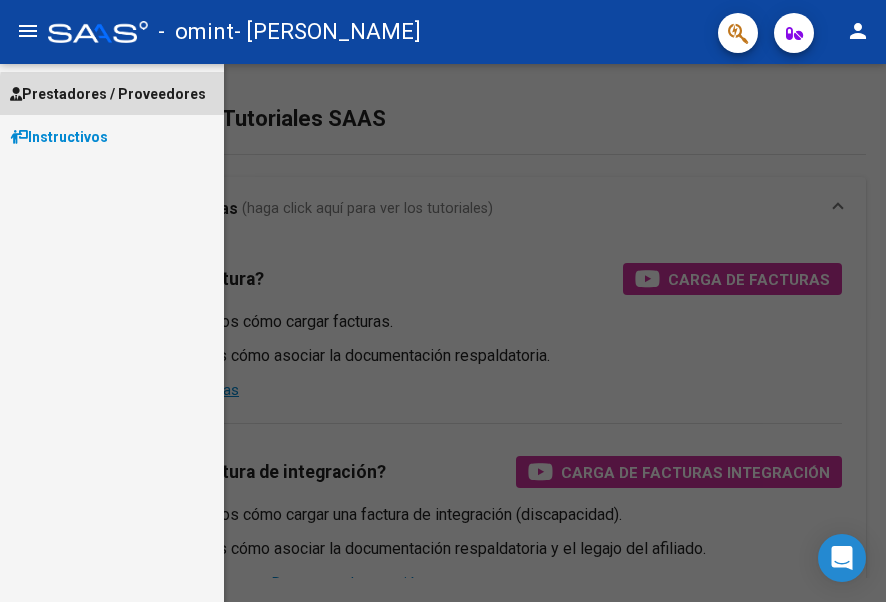 click on "Prestadores / Proveedores" at bounding box center (108, 94) 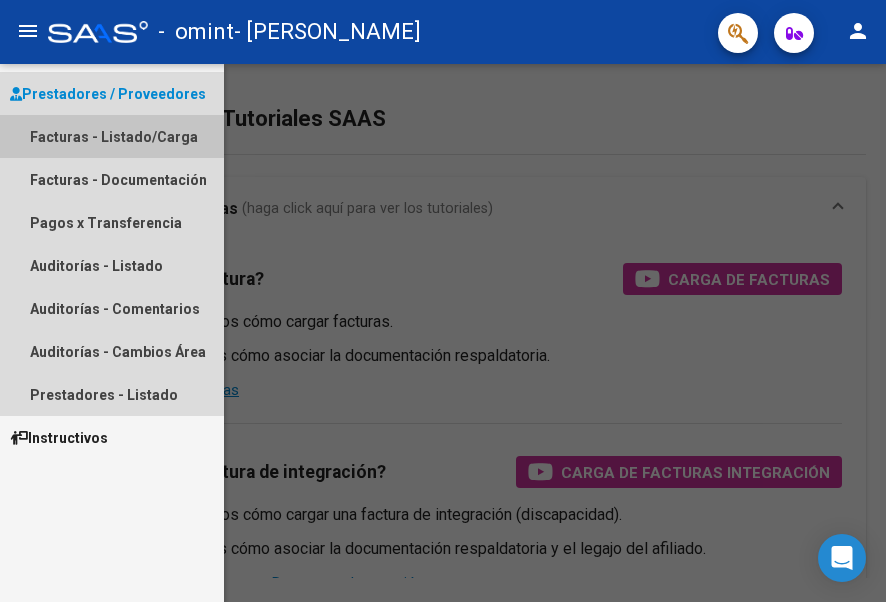 click on "Facturas - Listado/Carga" at bounding box center [112, 136] 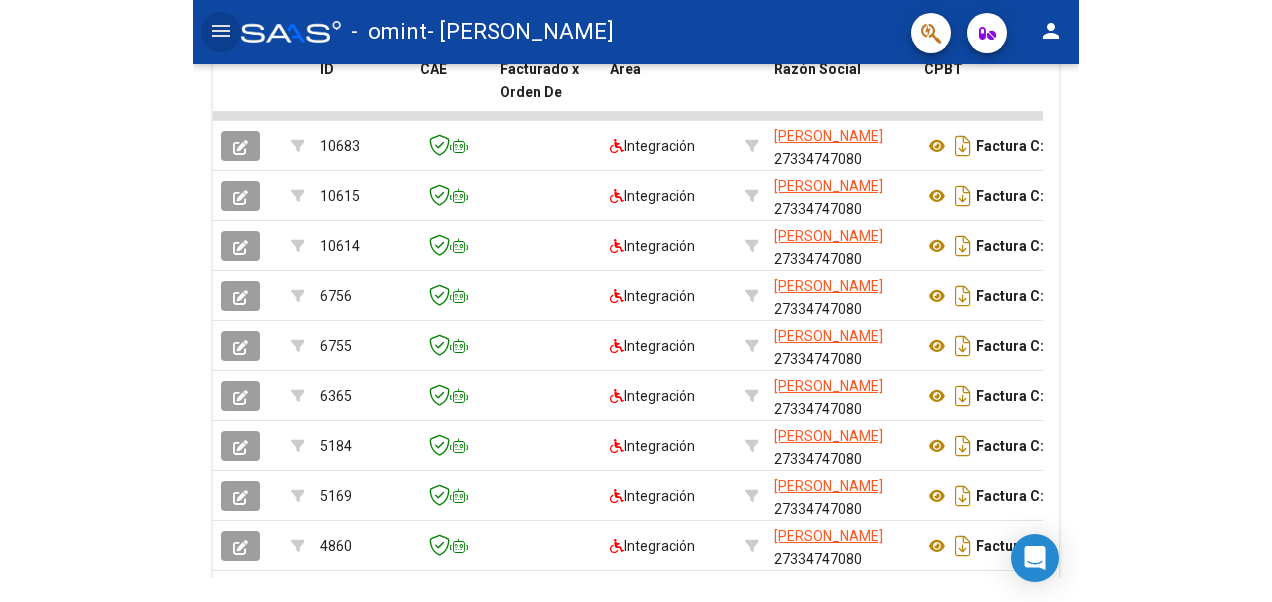 scroll, scrollTop: 614, scrollLeft: 0, axis: vertical 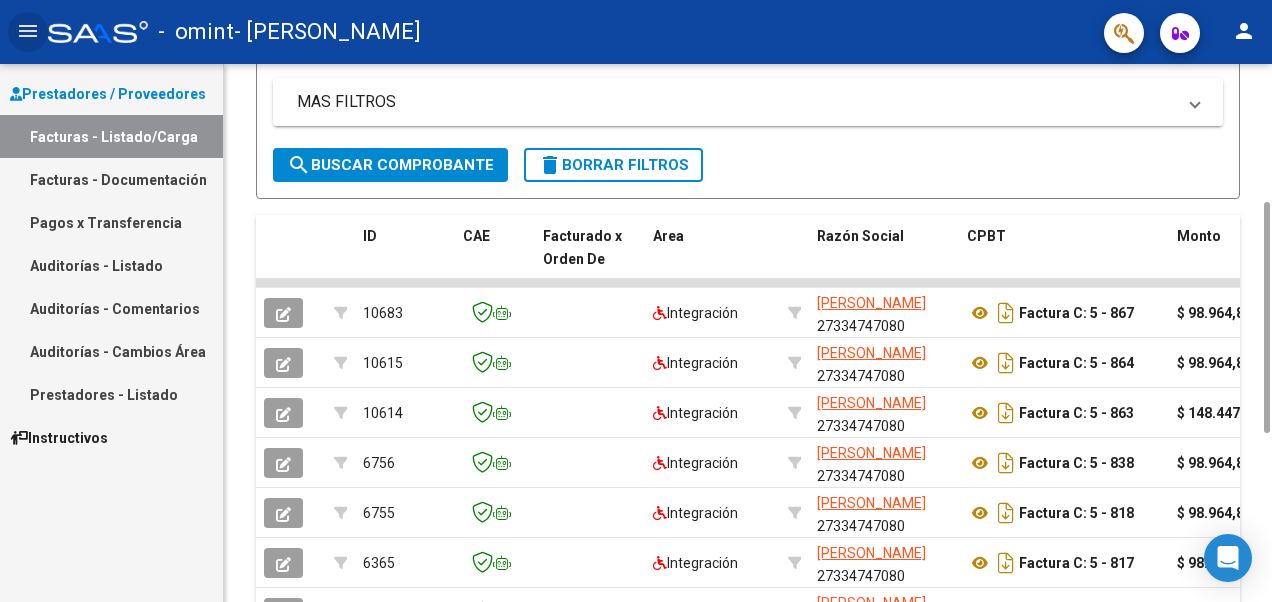 drag, startPoint x: 1266, startPoint y: 276, endPoint x: 1272, endPoint y: 415, distance: 139.12944 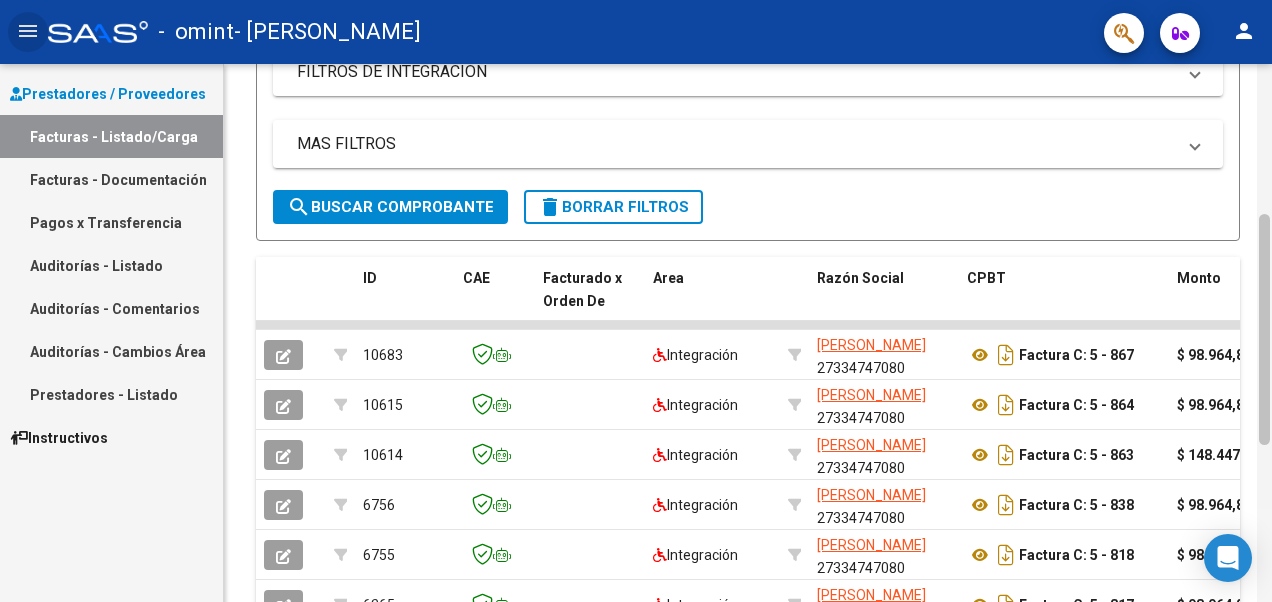scroll, scrollTop: 713, scrollLeft: 0, axis: vertical 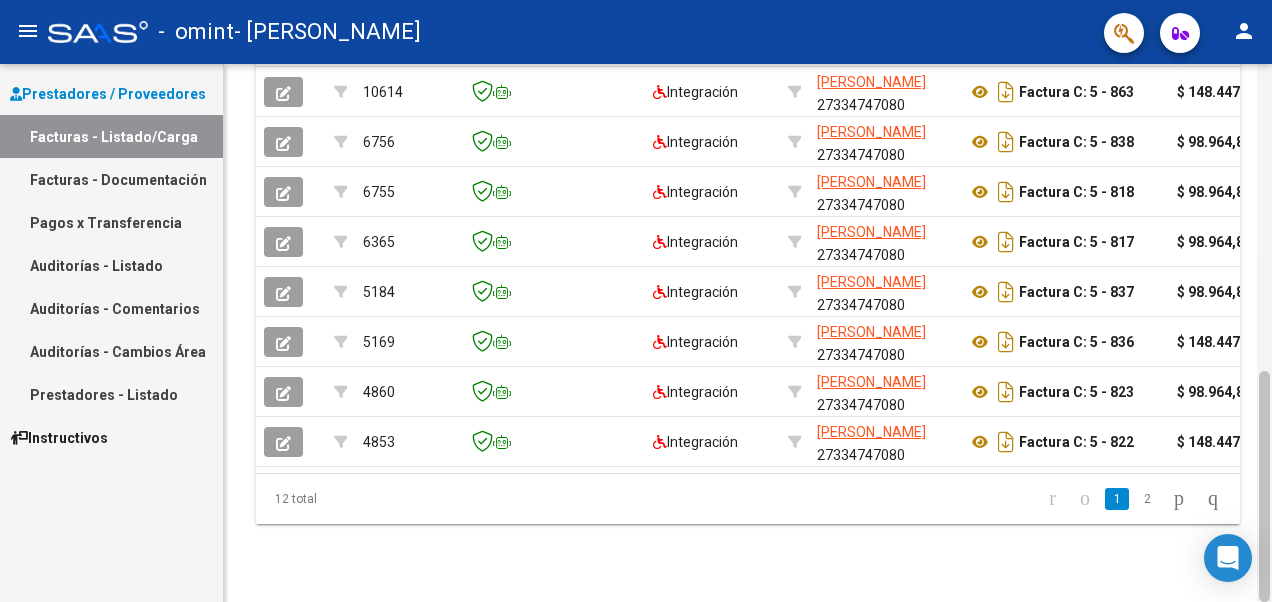 drag, startPoint x: 1271, startPoint y: 244, endPoint x: 1268, endPoint y: 195, distance: 49.09175 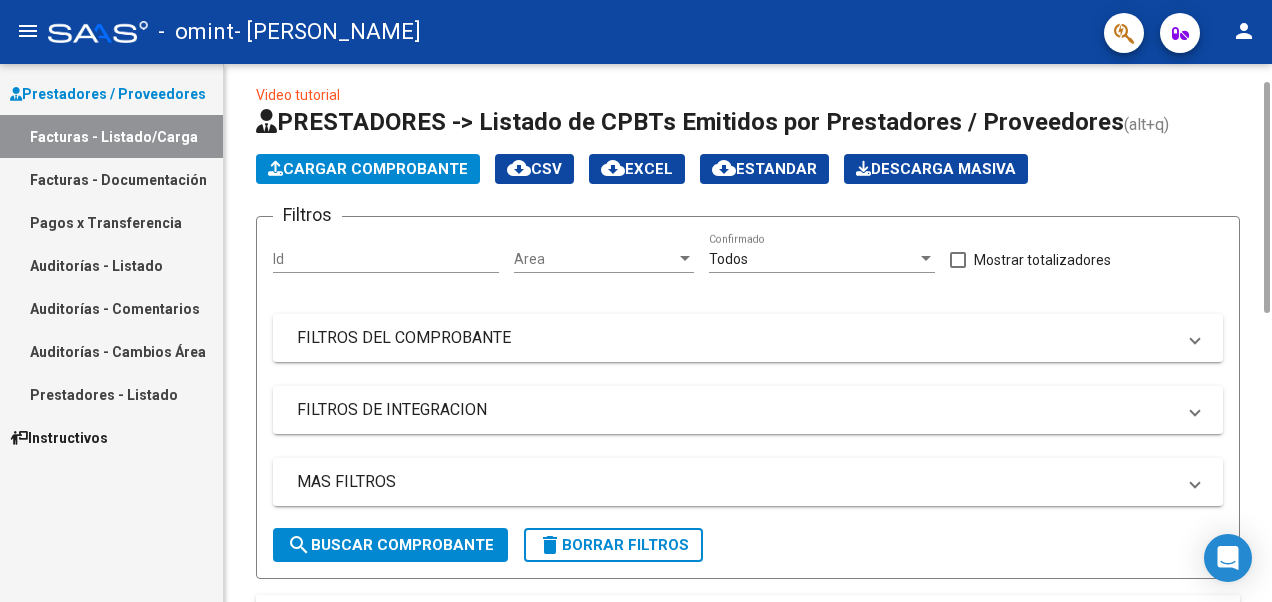 scroll, scrollTop: 0, scrollLeft: 0, axis: both 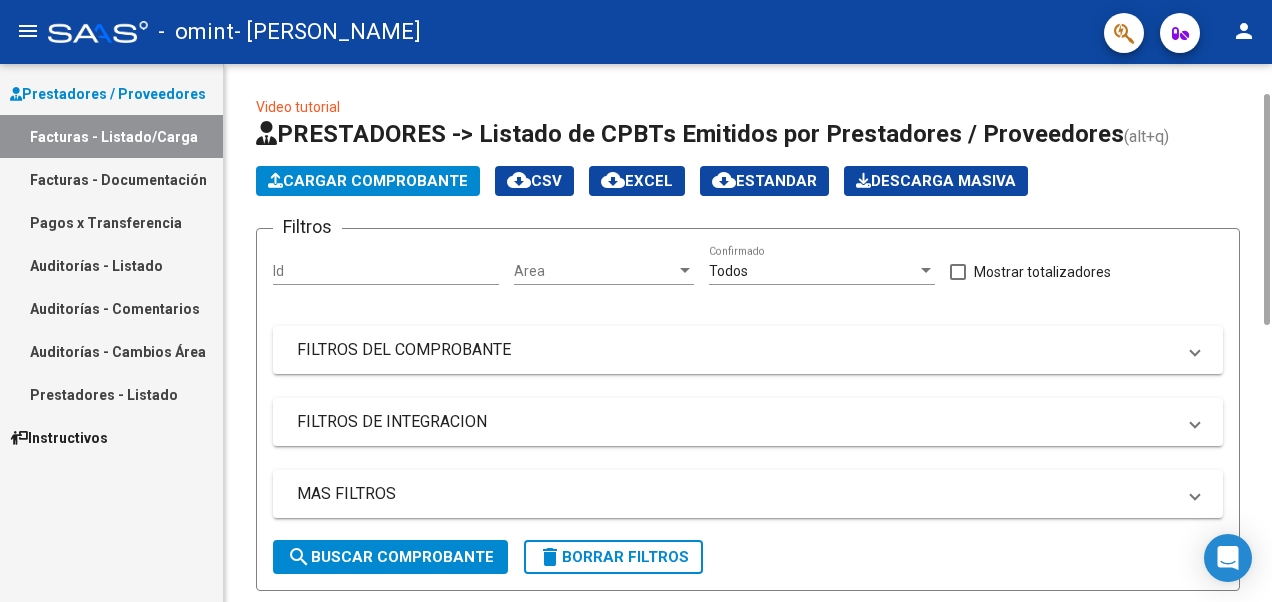 drag, startPoint x: 1265, startPoint y: 454, endPoint x: 1275, endPoint y: 146, distance: 308.1623 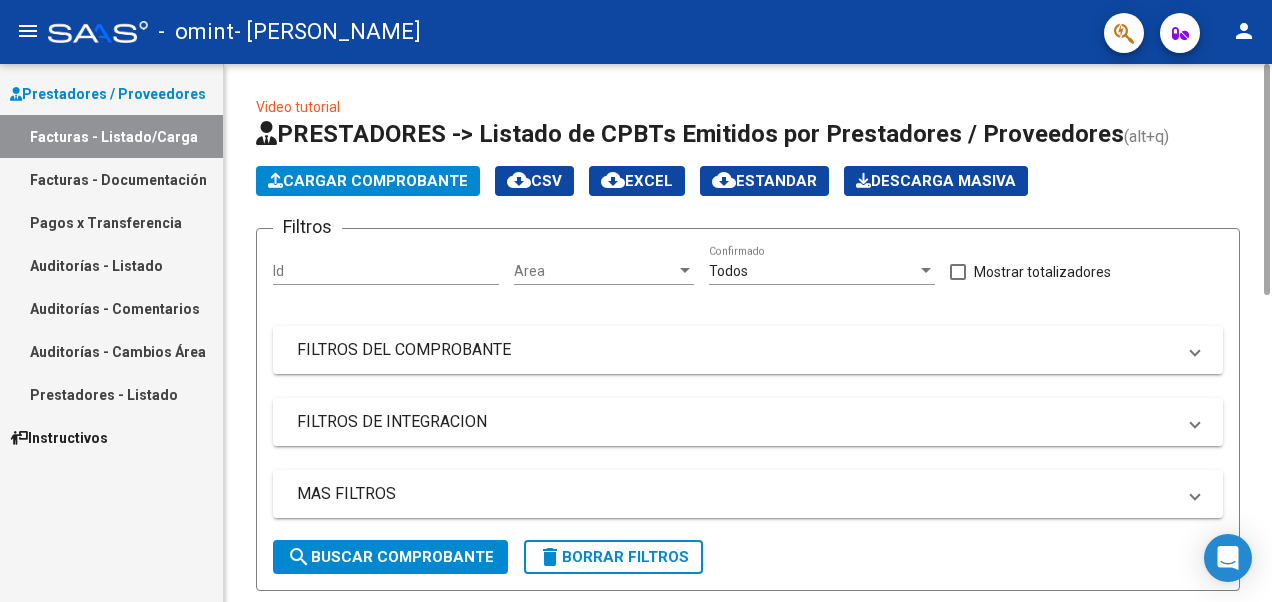 click on "Cargar Comprobante" 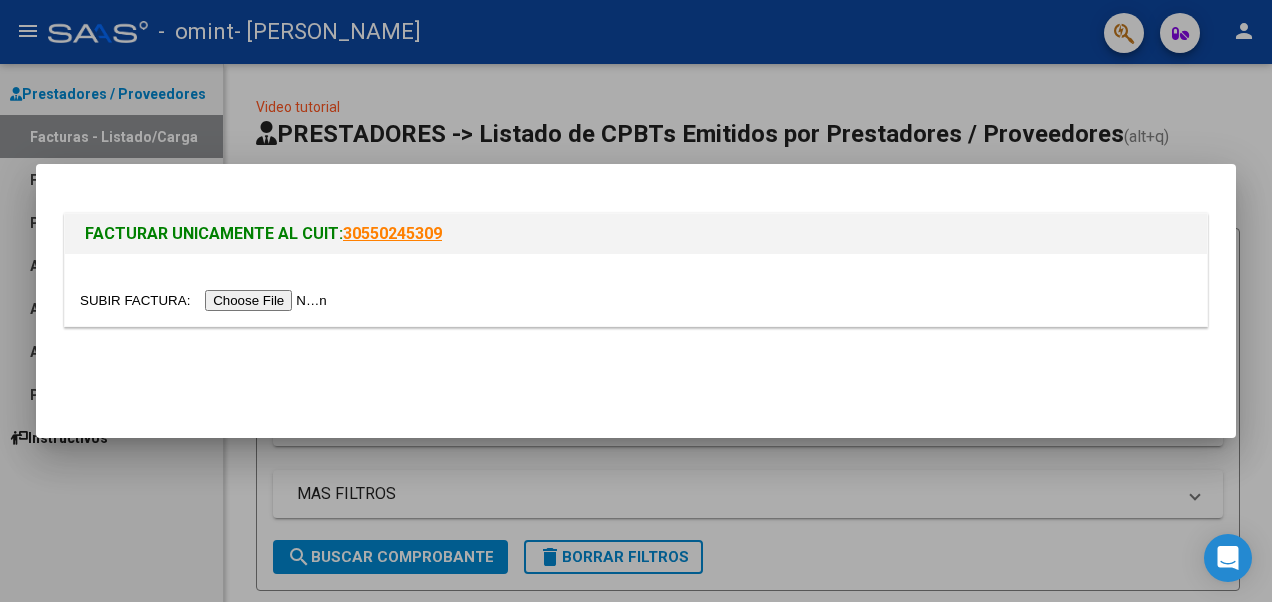 click at bounding box center (206, 300) 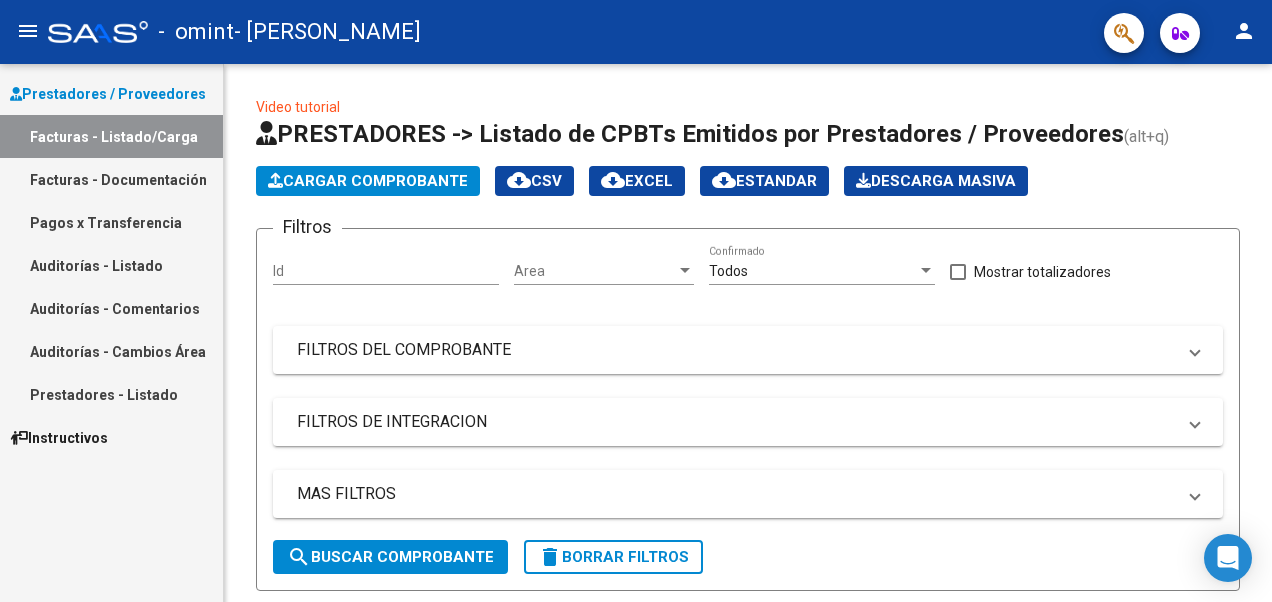 scroll, scrollTop: 0, scrollLeft: 0, axis: both 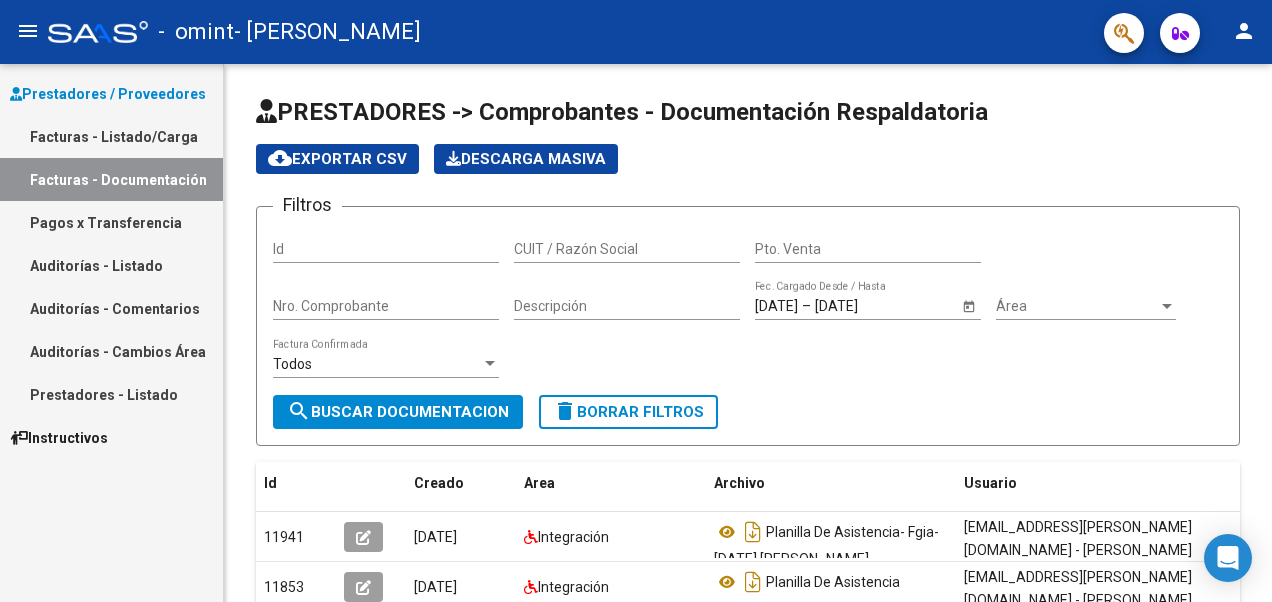 click on "Facturas - Listado/Carga" at bounding box center (111, 136) 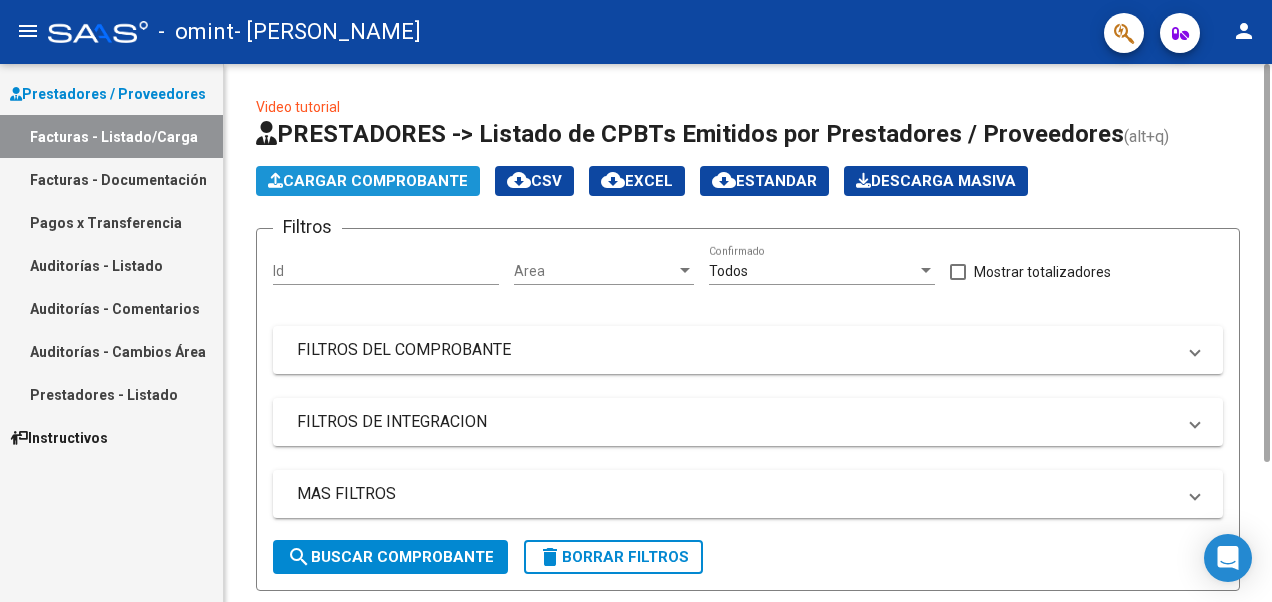 click on "Cargar Comprobante" 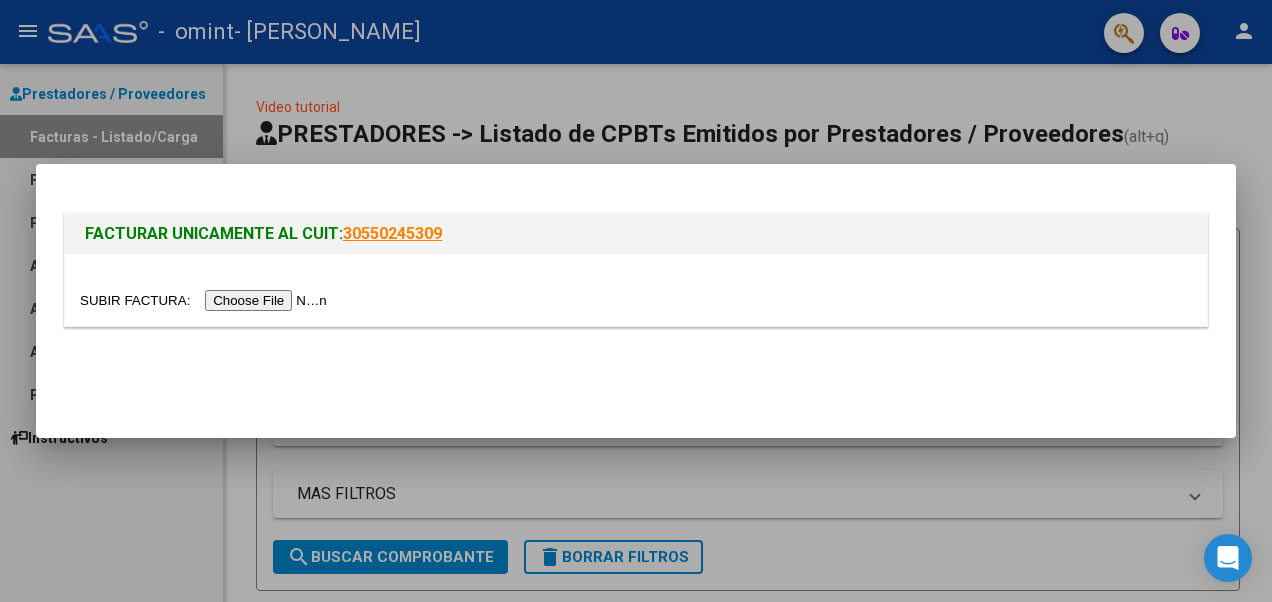 click at bounding box center [206, 300] 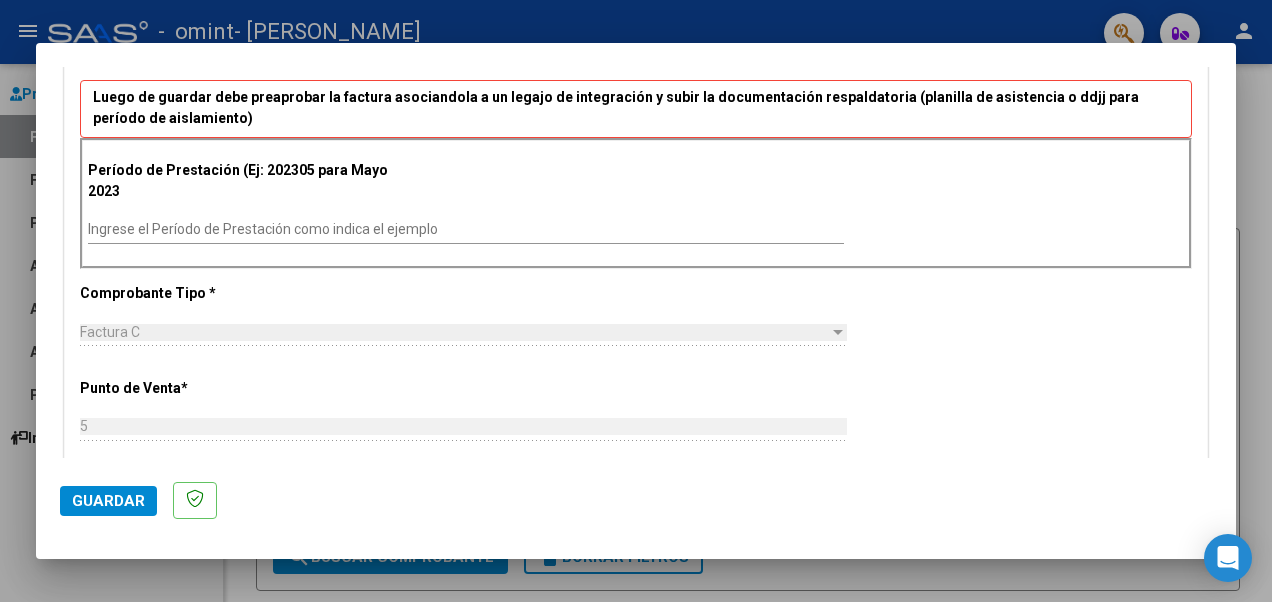 scroll, scrollTop: 487, scrollLeft: 0, axis: vertical 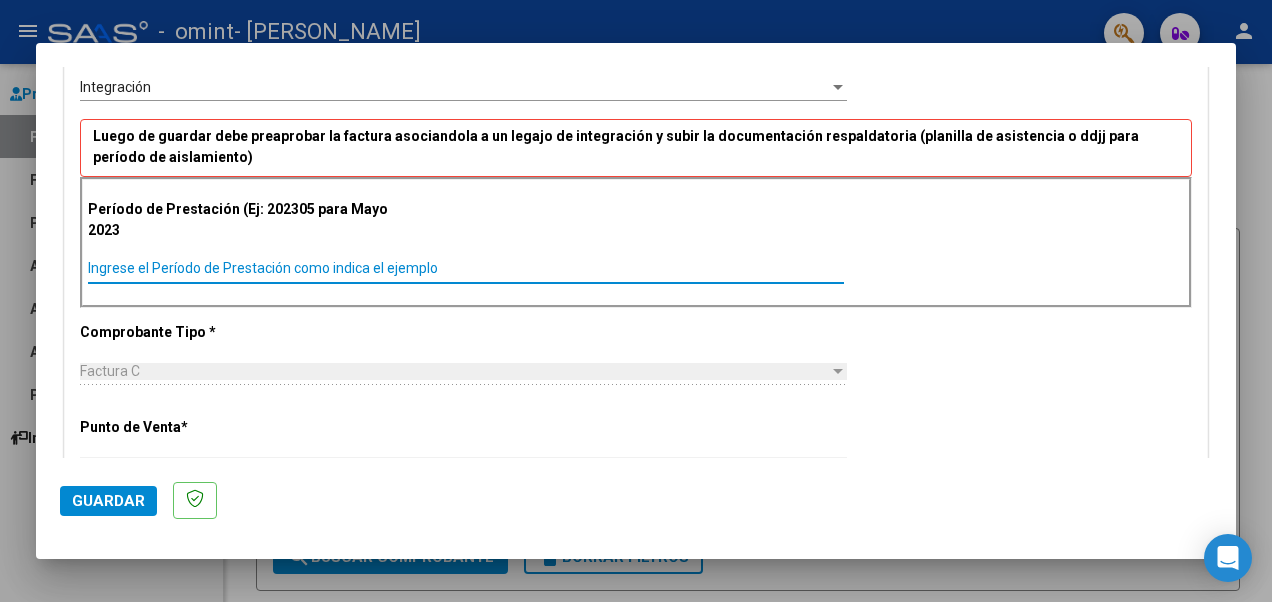 click on "Ingrese el Período de Prestación como indica el ejemplo" at bounding box center (466, 268) 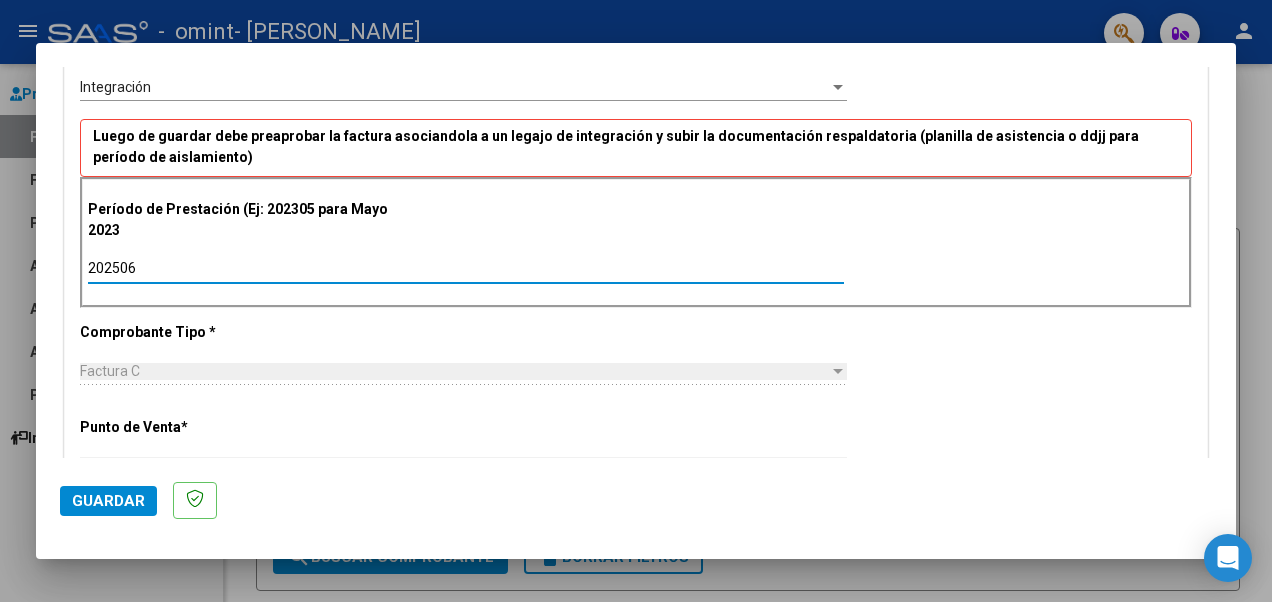 type on "202506" 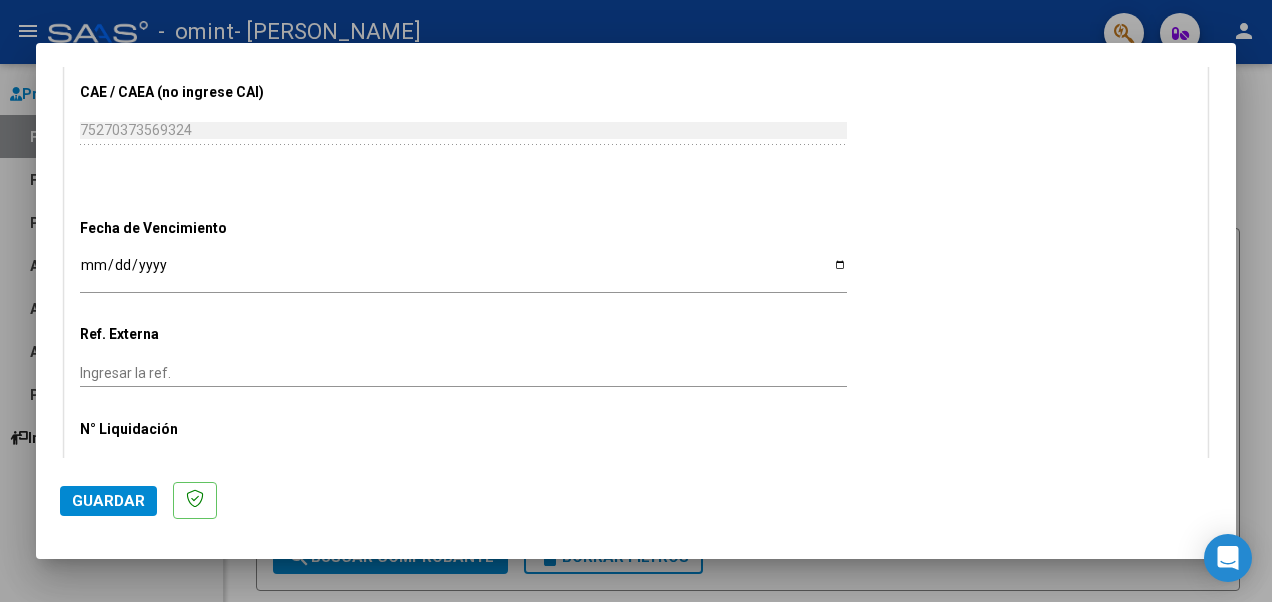 scroll, scrollTop: 1182, scrollLeft: 0, axis: vertical 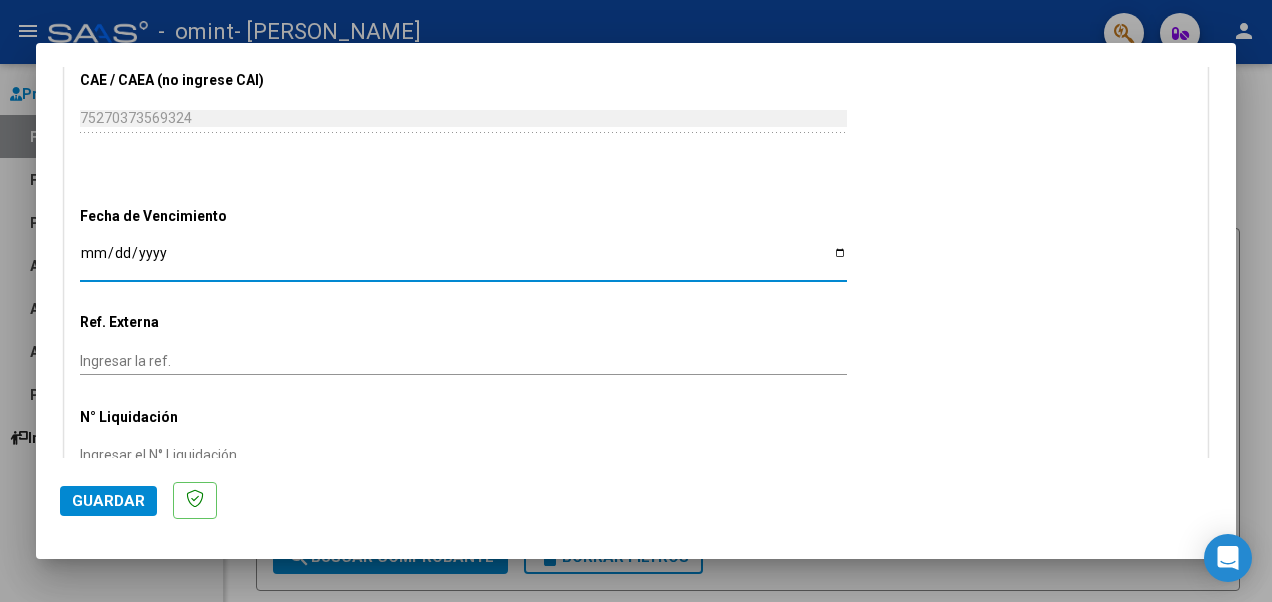 click on "Ingresar la fecha" at bounding box center (463, 260) 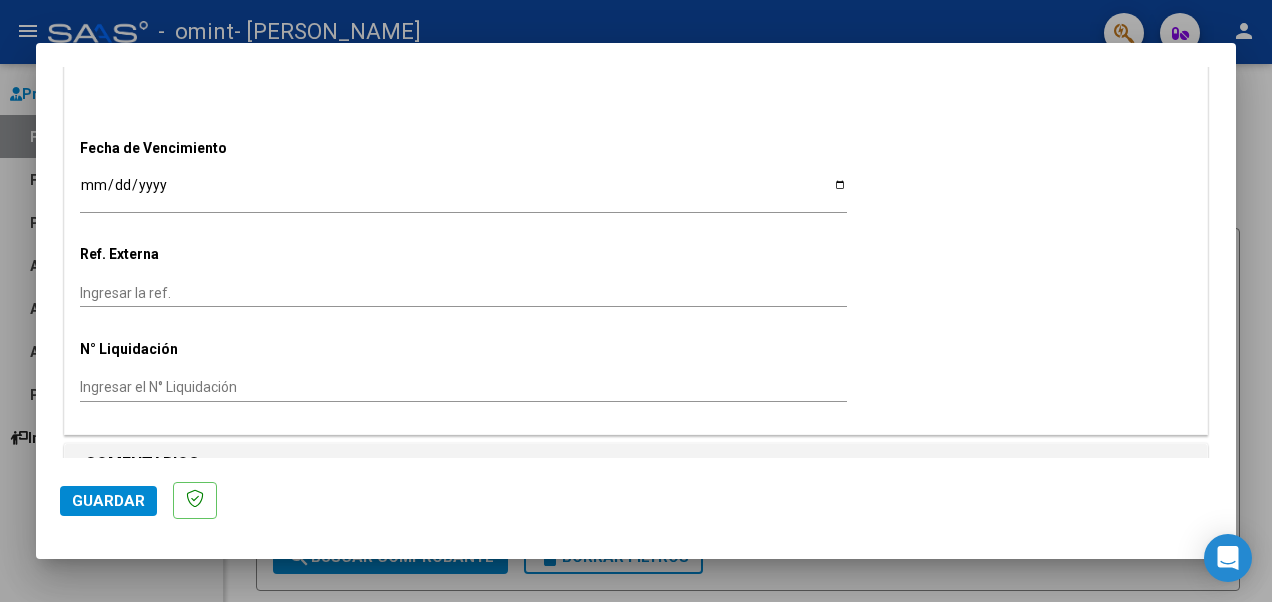 scroll, scrollTop: 1266, scrollLeft: 0, axis: vertical 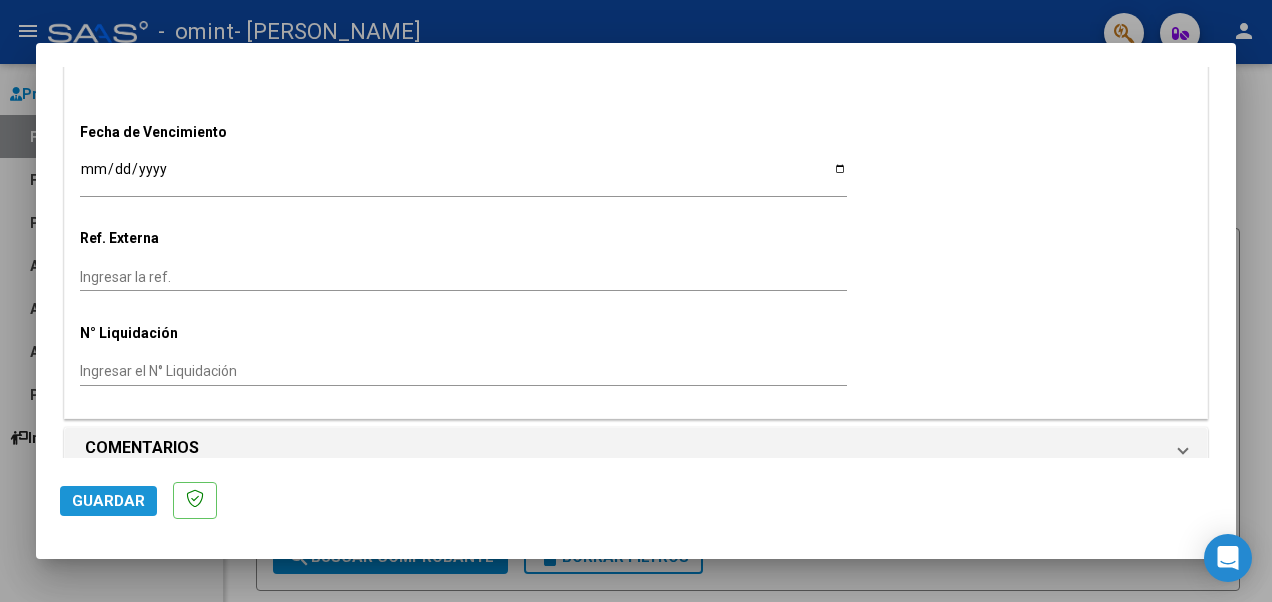 click on "Guardar" 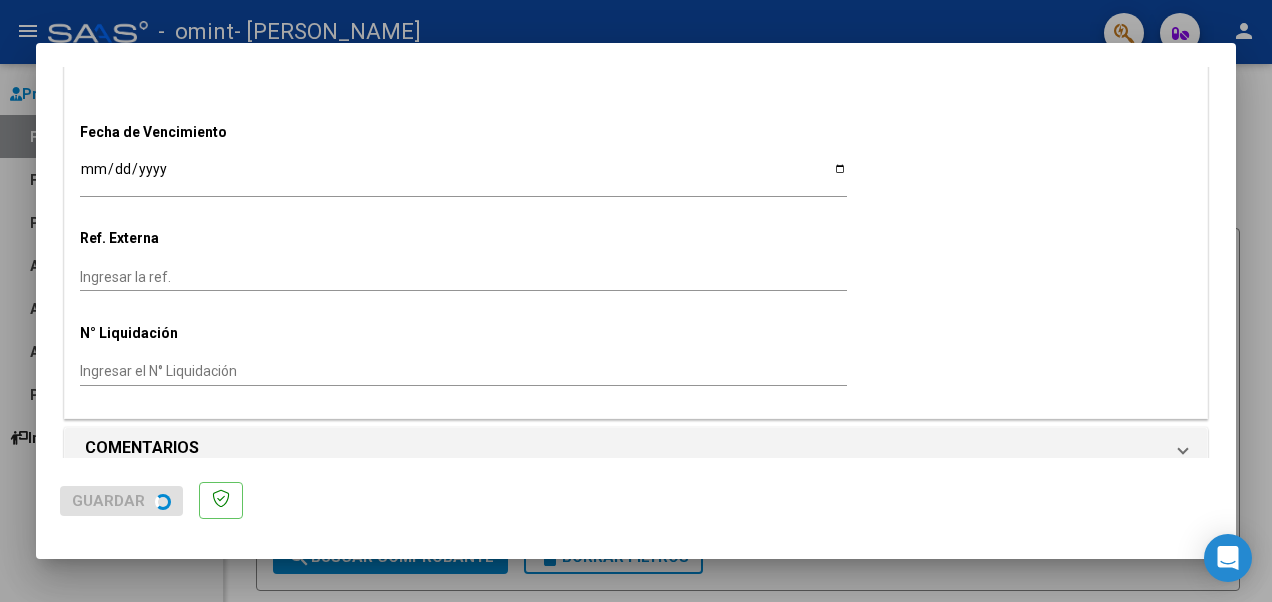 scroll, scrollTop: 0, scrollLeft: 0, axis: both 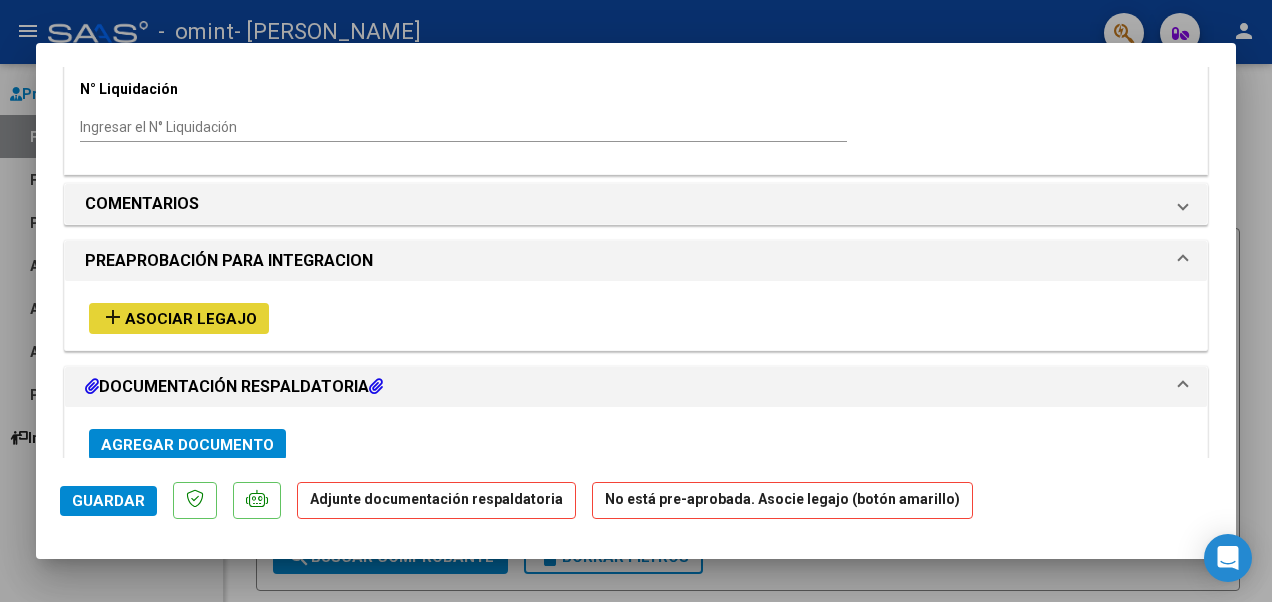 click on "Asociar Legajo" at bounding box center [191, 319] 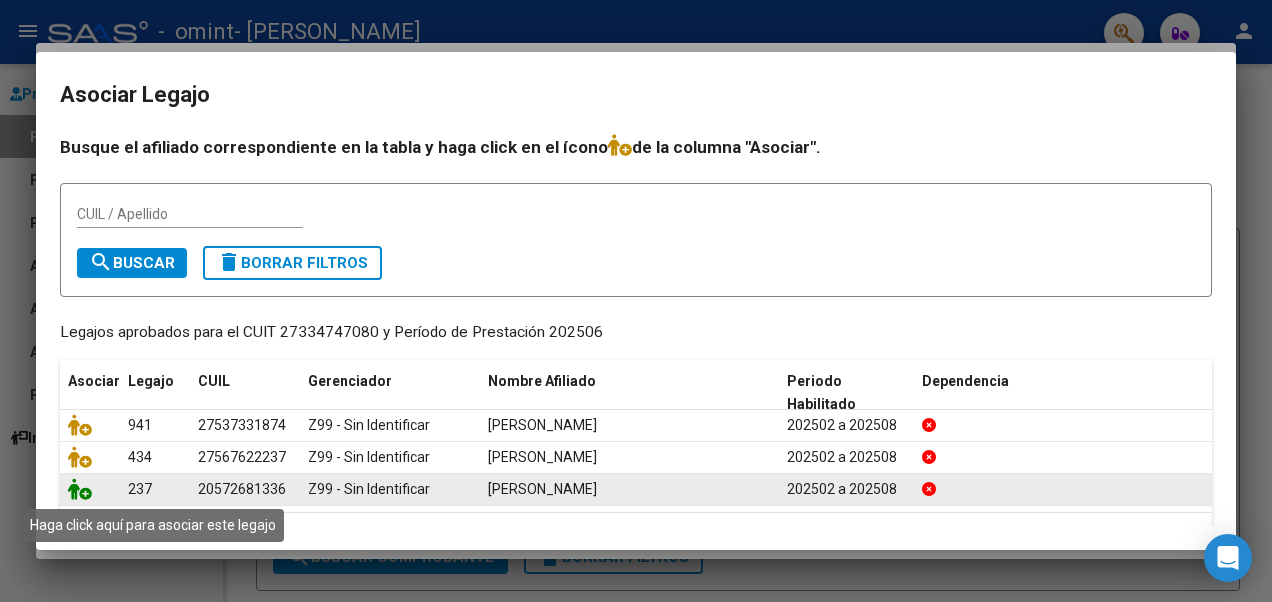 click 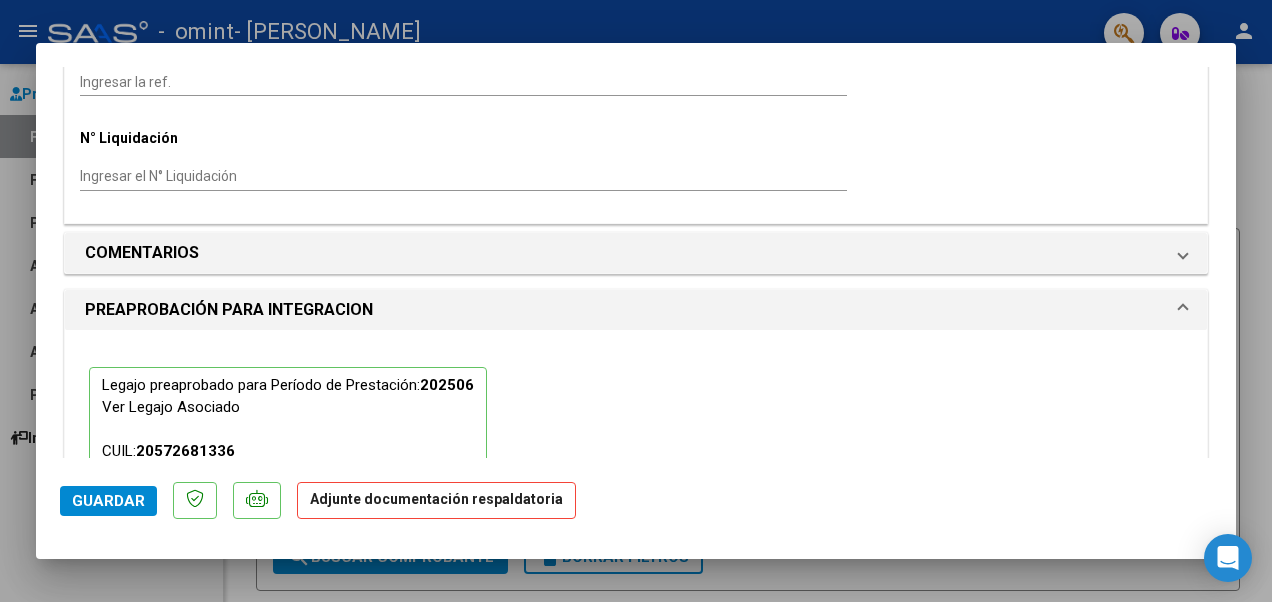 scroll, scrollTop: 1573, scrollLeft: 0, axis: vertical 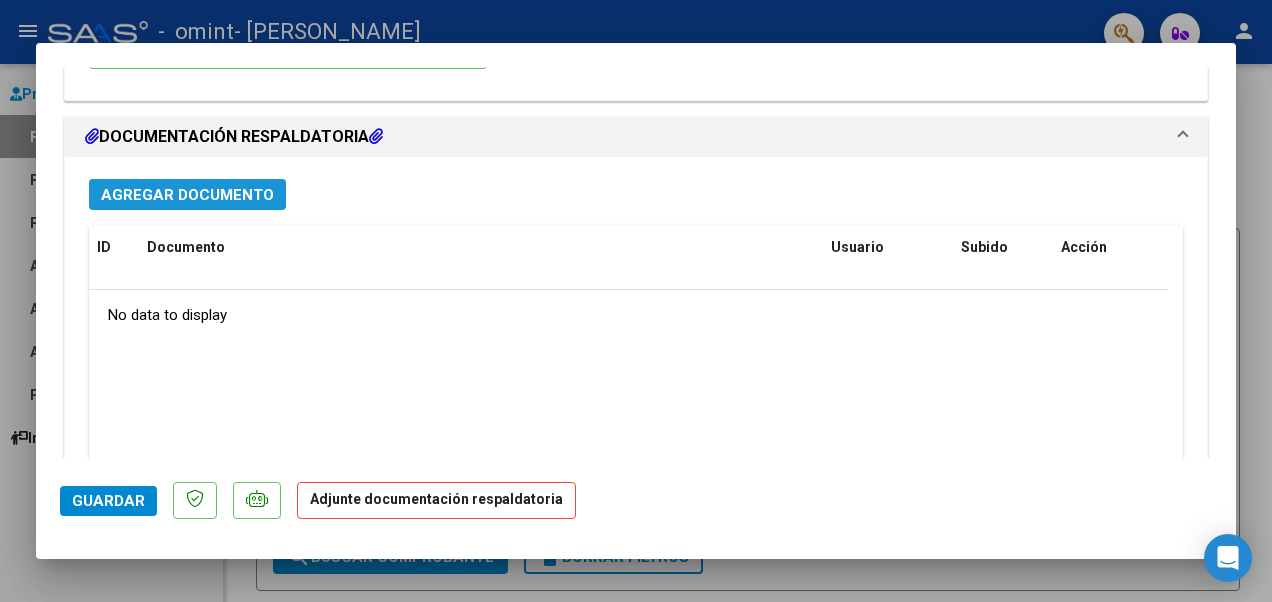 click on "Agregar Documento" at bounding box center (187, 195) 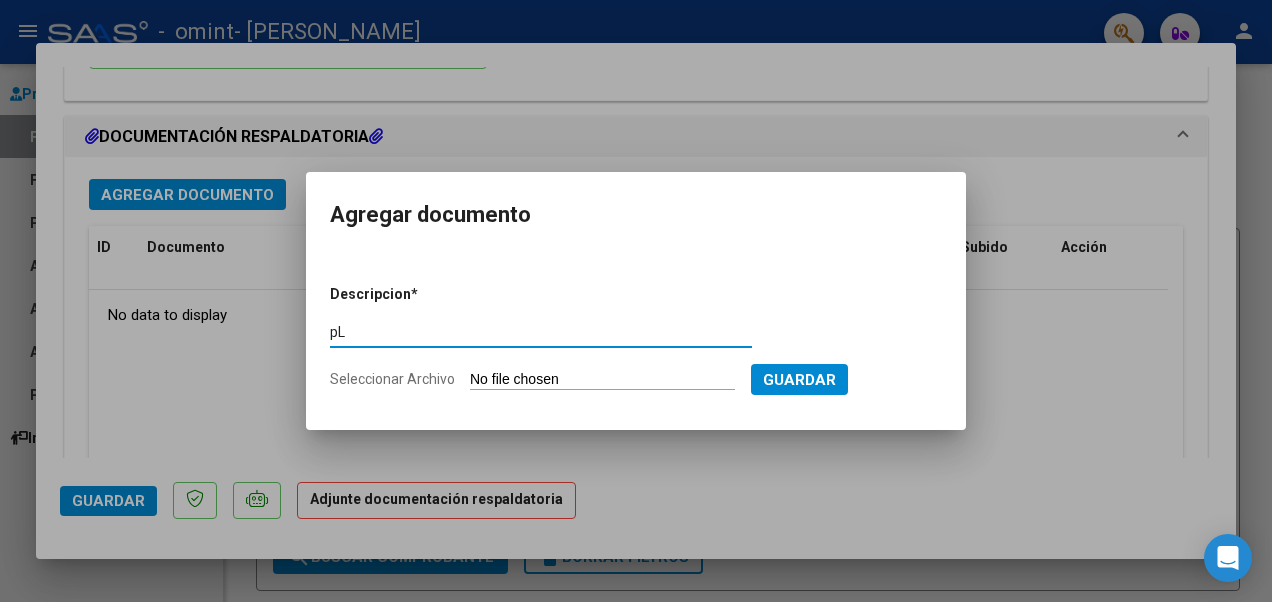 type on "p" 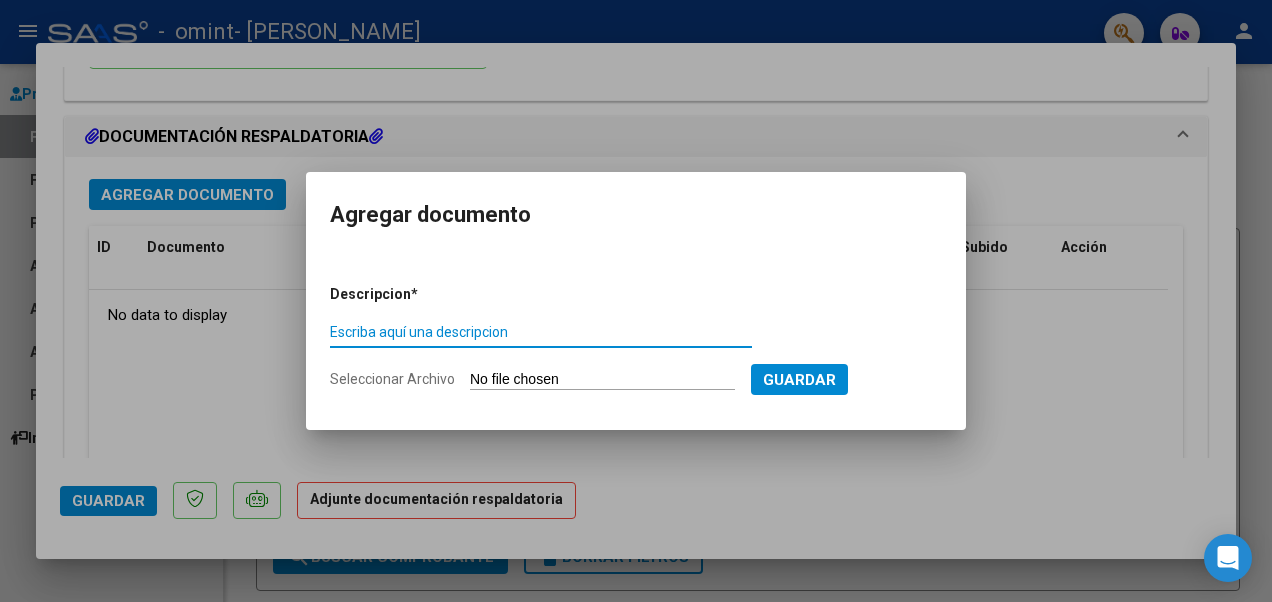 type on "p" 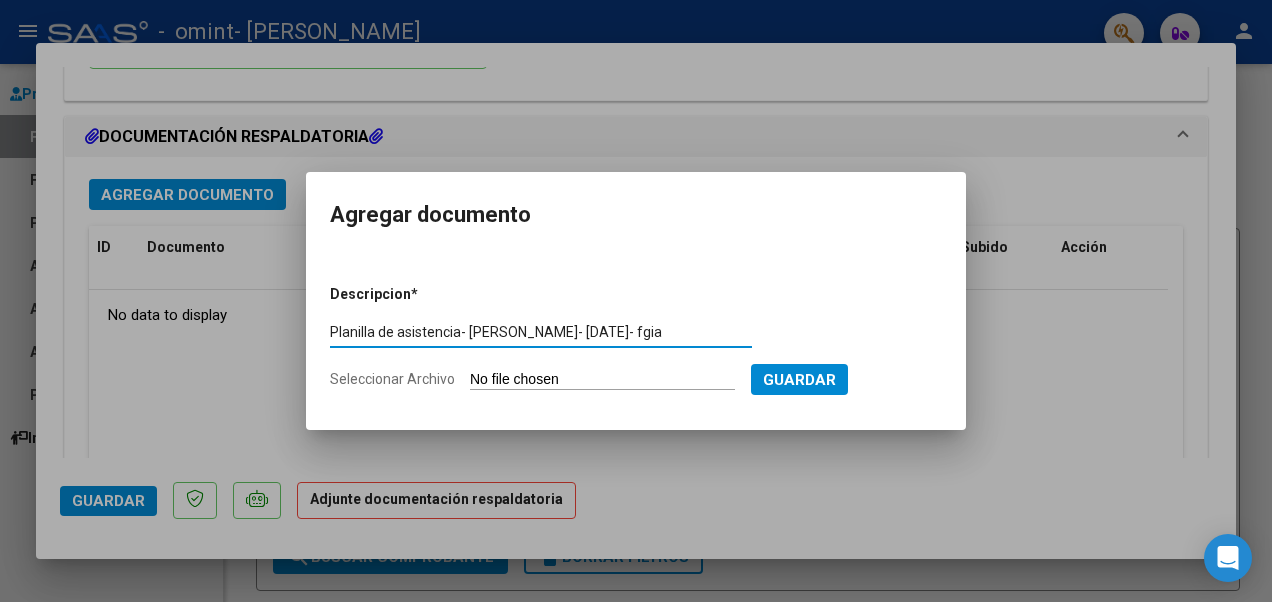 type on "Planilla de asistencia- CAMUZZI VALENTINO- JUNIO 2025- fgia" 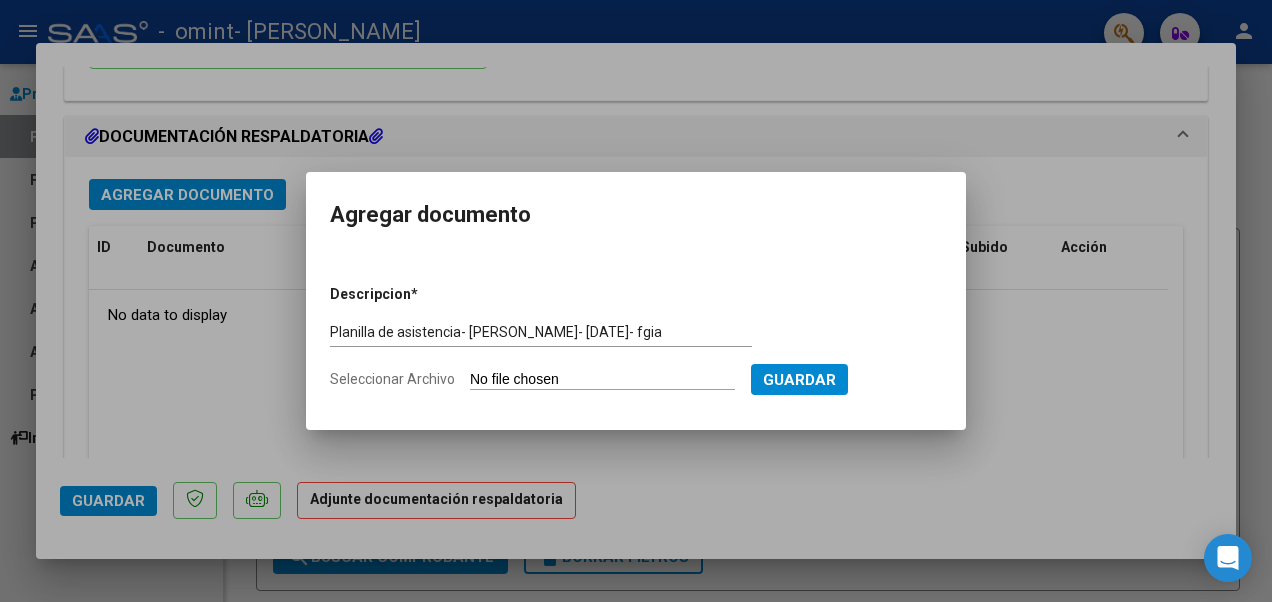 click on "Seleccionar Archivo" at bounding box center [602, 380] 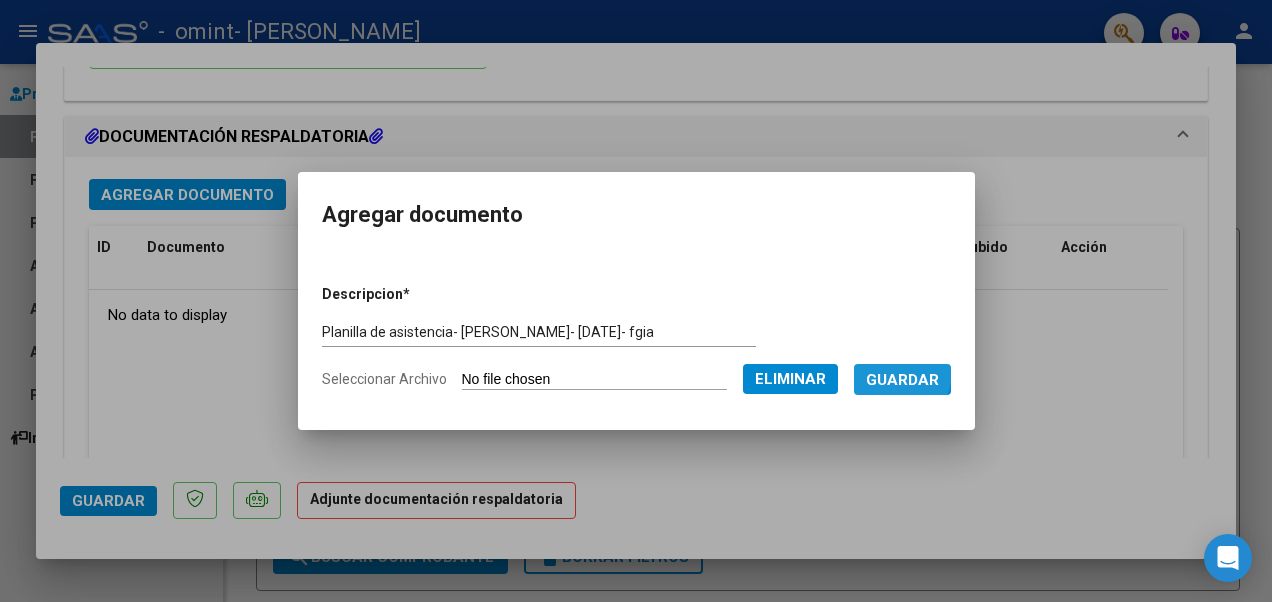 click on "Guardar" at bounding box center (902, 380) 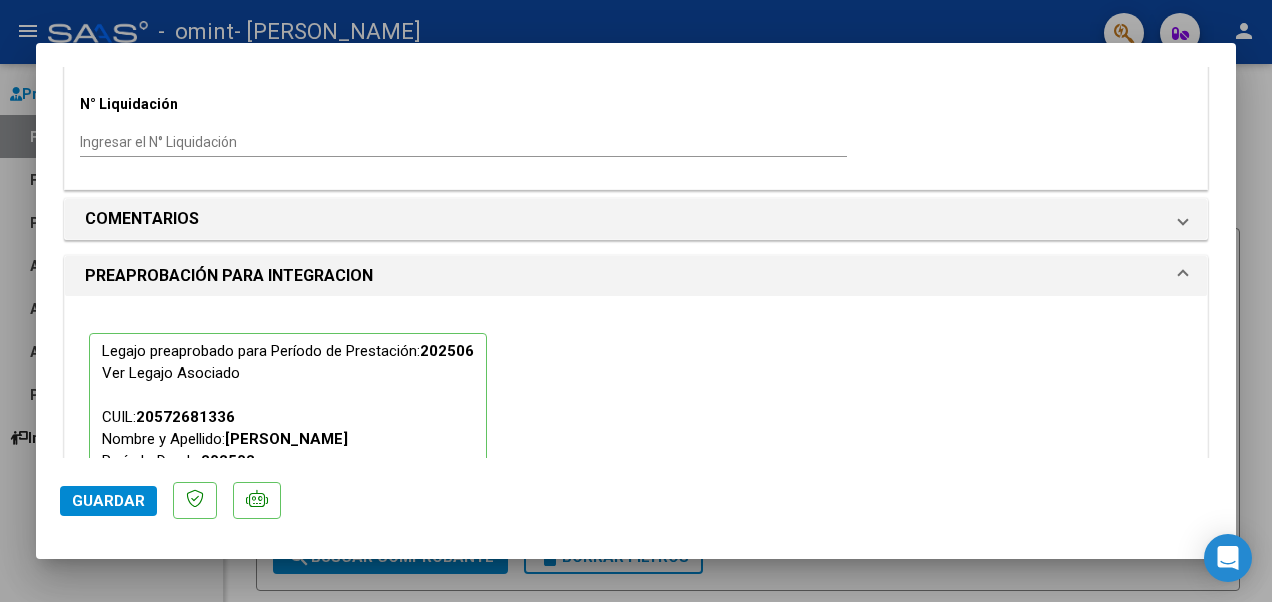 scroll, scrollTop: 2192, scrollLeft: 0, axis: vertical 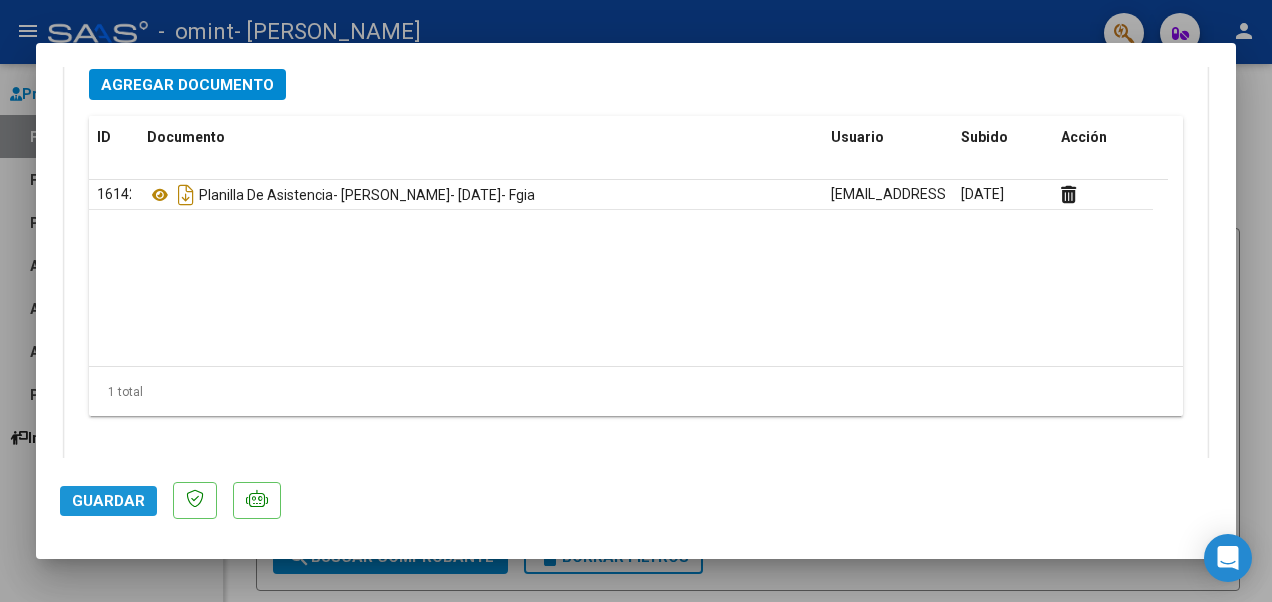 click on "Guardar" 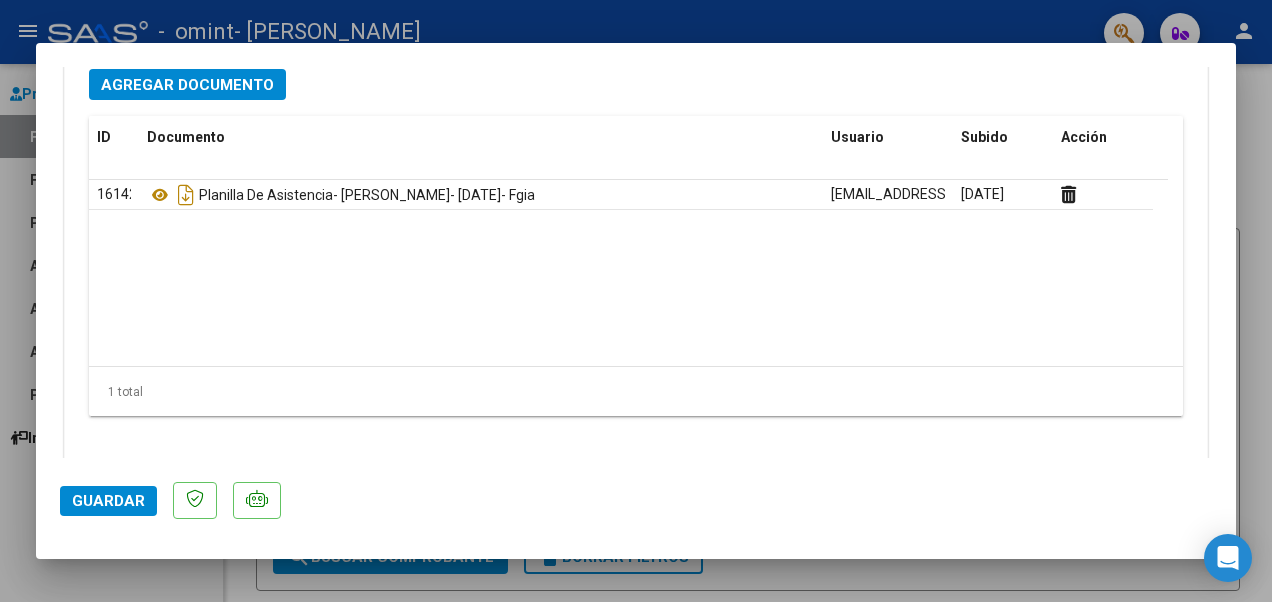 click on "COMPROBANTE VER COMPROBANTE       ESTADO:   Recibida. En proceso de confirmacion/aceptac por la OS.     El comprobante fue leído exitosamente.  DATOS DEL COMPROBANTE CUIT  *   27-33474708-0 Ingresar CUIT  ANALISIS PRESTADOR  DIAZ DAIANA IVANA  ARCA Padrón  Area destinado * Integración Seleccionar Area Período de Prestación (Ej: 202305 para Mayo 2023    202506 Ingrese el Período de Prestación como indica el ejemplo   Una vez que se asoció a un legajo aprobado no se puede cambiar el período de prestación.   Comprobante Tipo * Factura C Seleccionar Tipo Punto de Venta  *   5 Ingresar el Nro.  Número  *   880 Ingresar el Nro.  Monto  *   $ 148.447,32 Ingresar el monto  Fecha del Cpbt.  *   2025-07-01 Ingresar la fecha  CAE / CAEA (no ingrese CAI)    75270373569324 Ingresar el CAE o CAEA (no ingrese CAI)  Fecha de Vencimiento    2025-07-11 Ingresar la fecha  Ref. Externa    Ingresar la ref.  N° Liquidación    Ingresar el N° Liquidación  COMENTARIOS Comentarios del Prestador / Gerenciador:  202506" at bounding box center [636, 301] 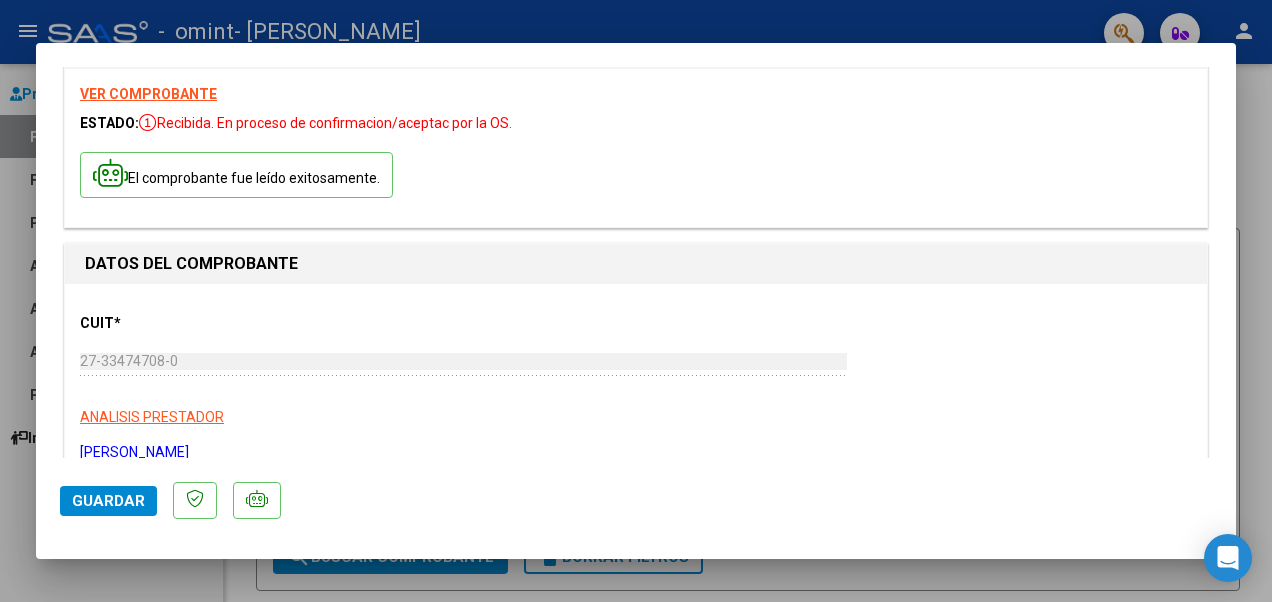 scroll, scrollTop: 0, scrollLeft: 0, axis: both 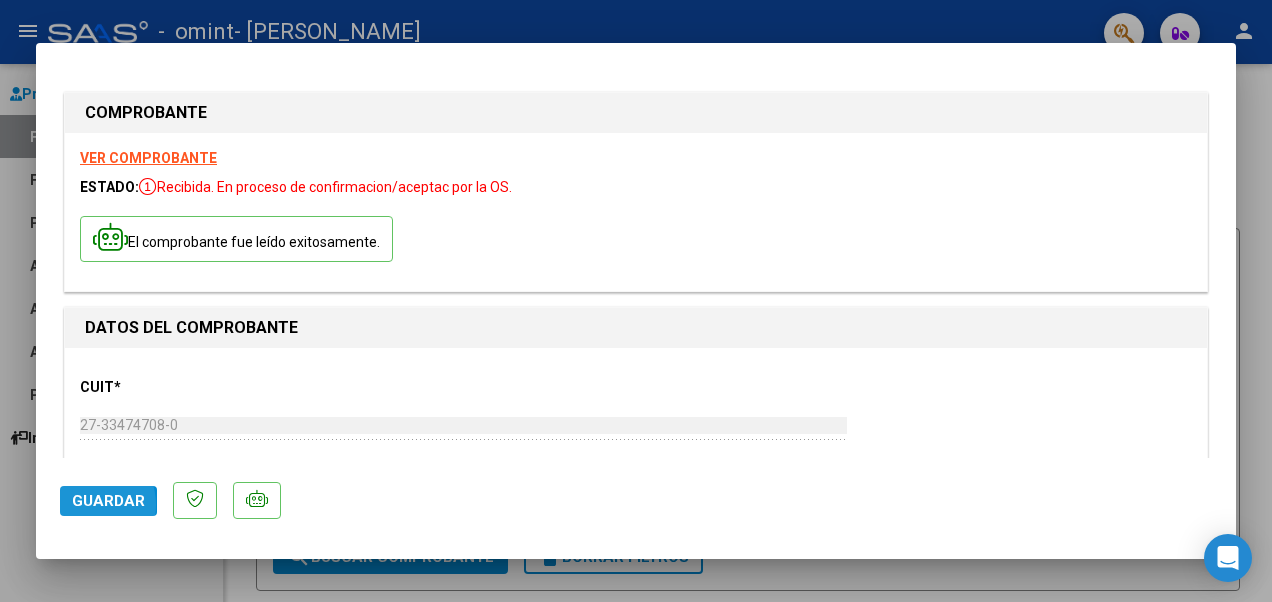 click on "Guardar" 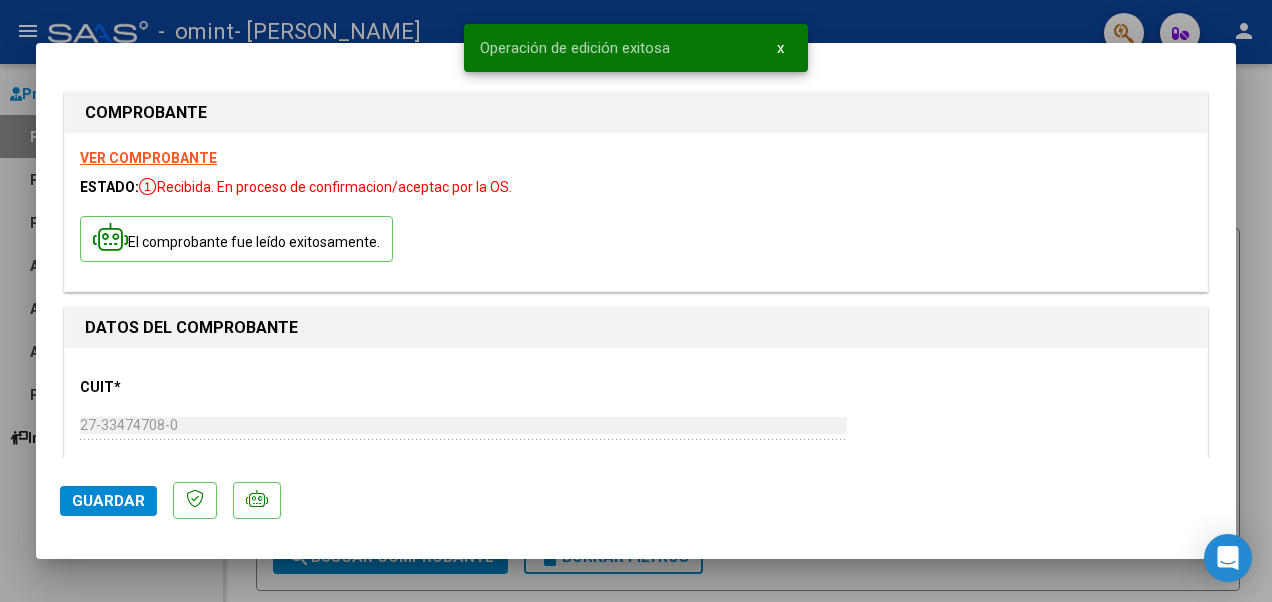 click on "x" at bounding box center [780, 48] 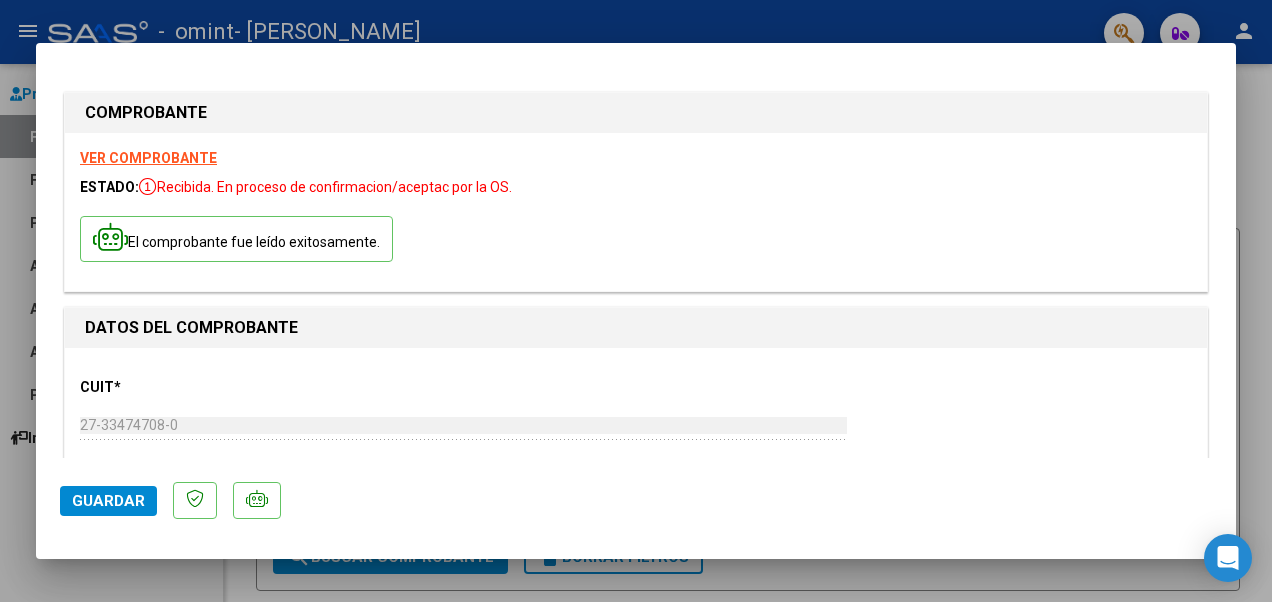 click at bounding box center (636, 301) 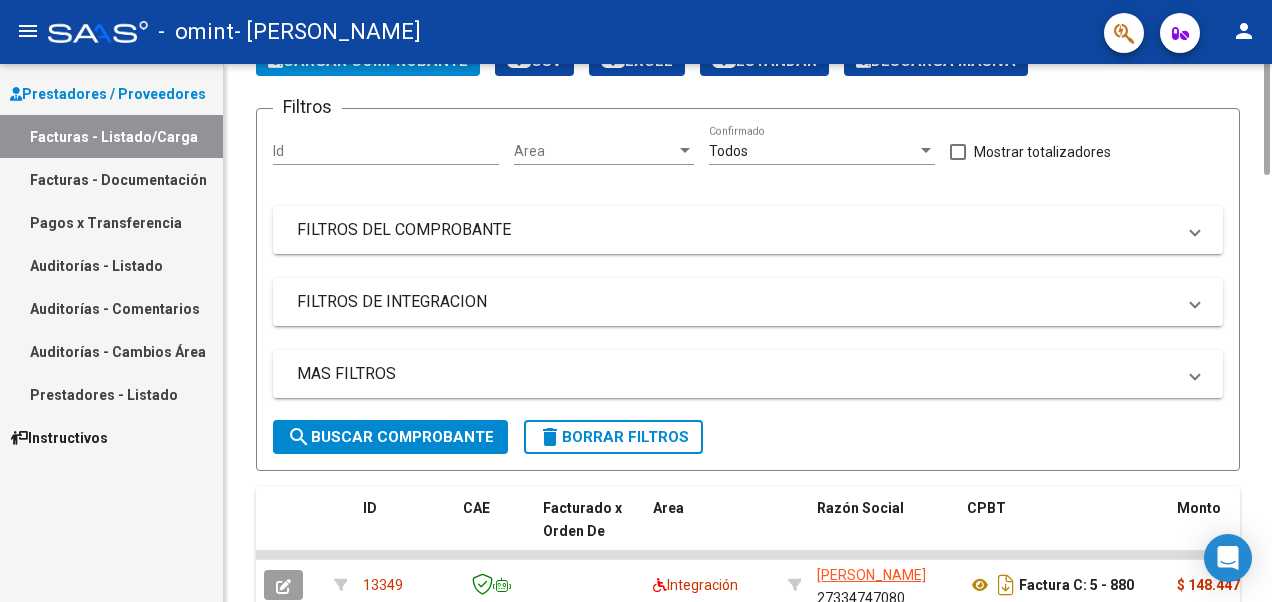 scroll, scrollTop: 0, scrollLeft: 0, axis: both 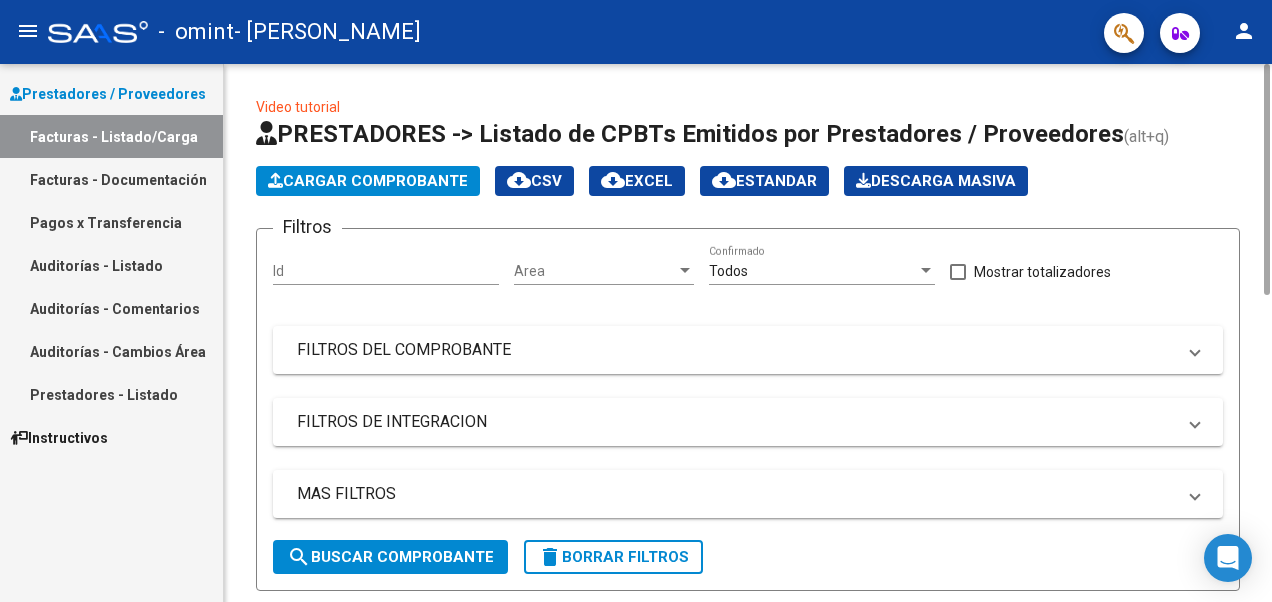 drag, startPoint x: 1264, startPoint y: 218, endPoint x: 1275, endPoint y: 69, distance: 149.40549 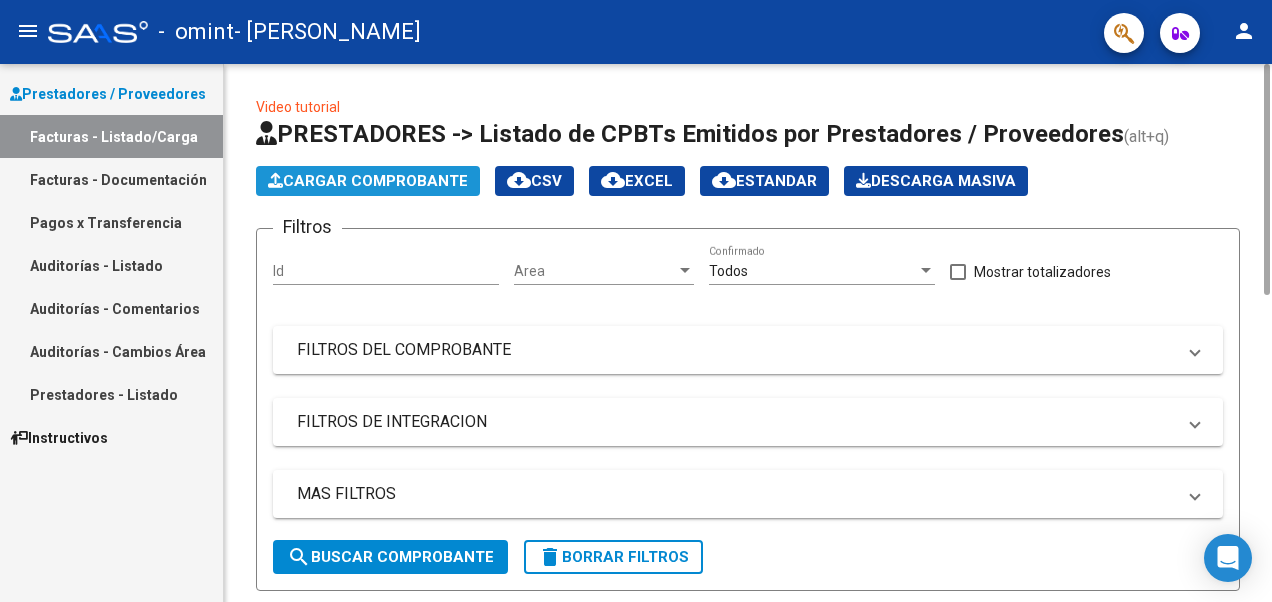 click on "Cargar Comprobante" 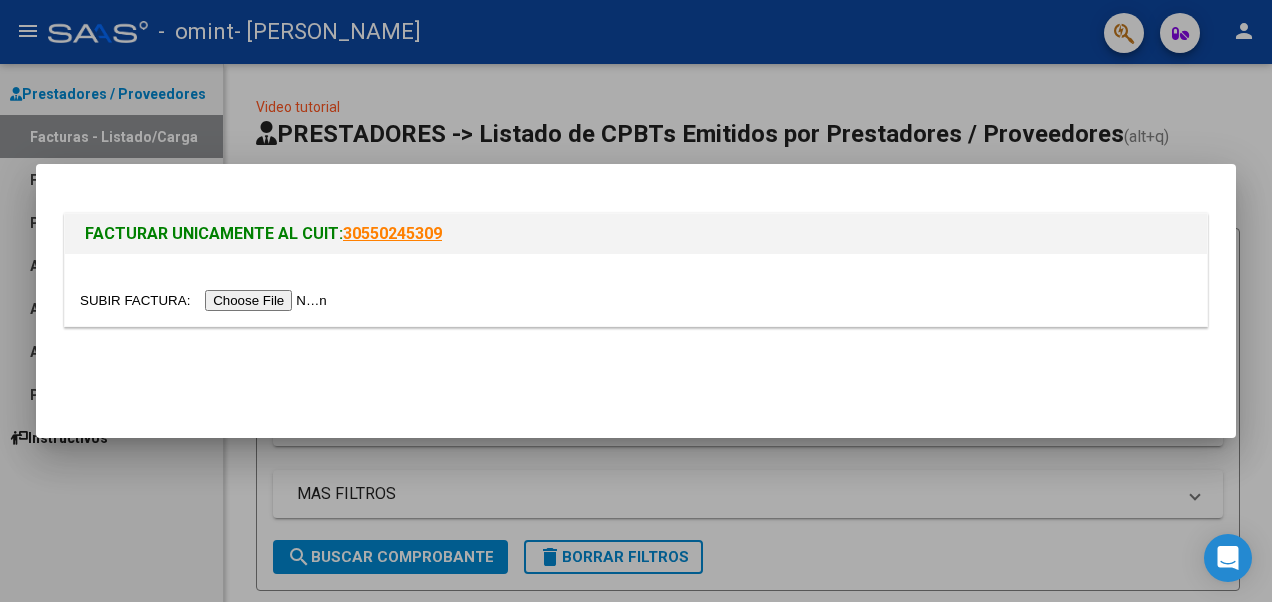 click at bounding box center [206, 300] 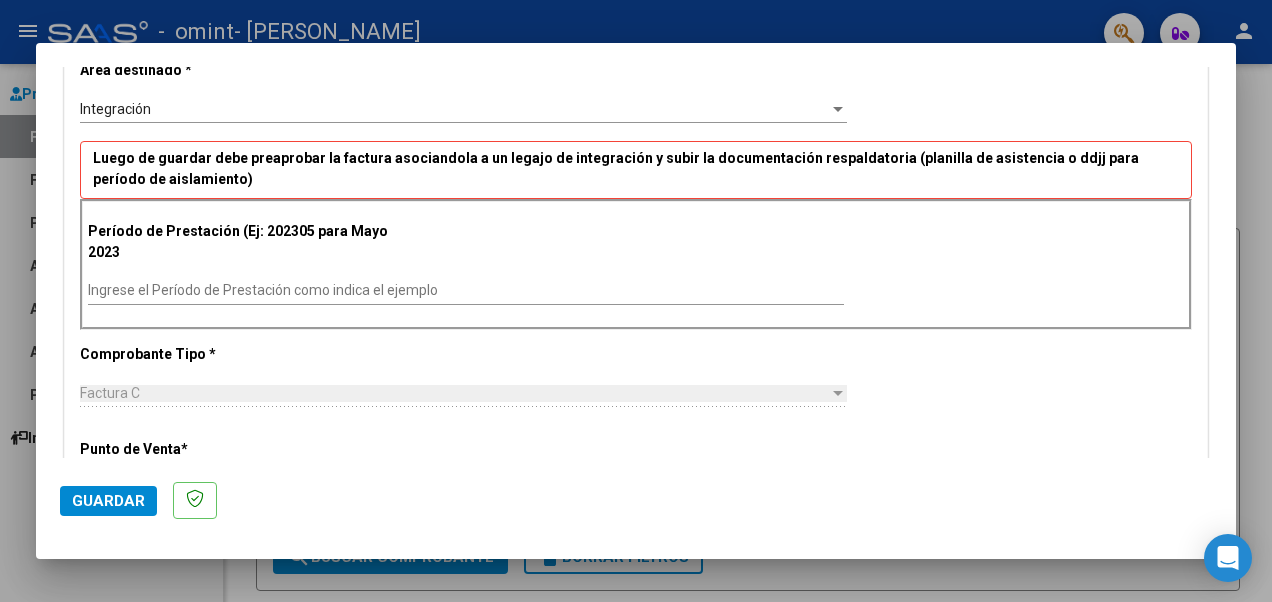 scroll, scrollTop: 429, scrollLeft: 0, axis: vertical 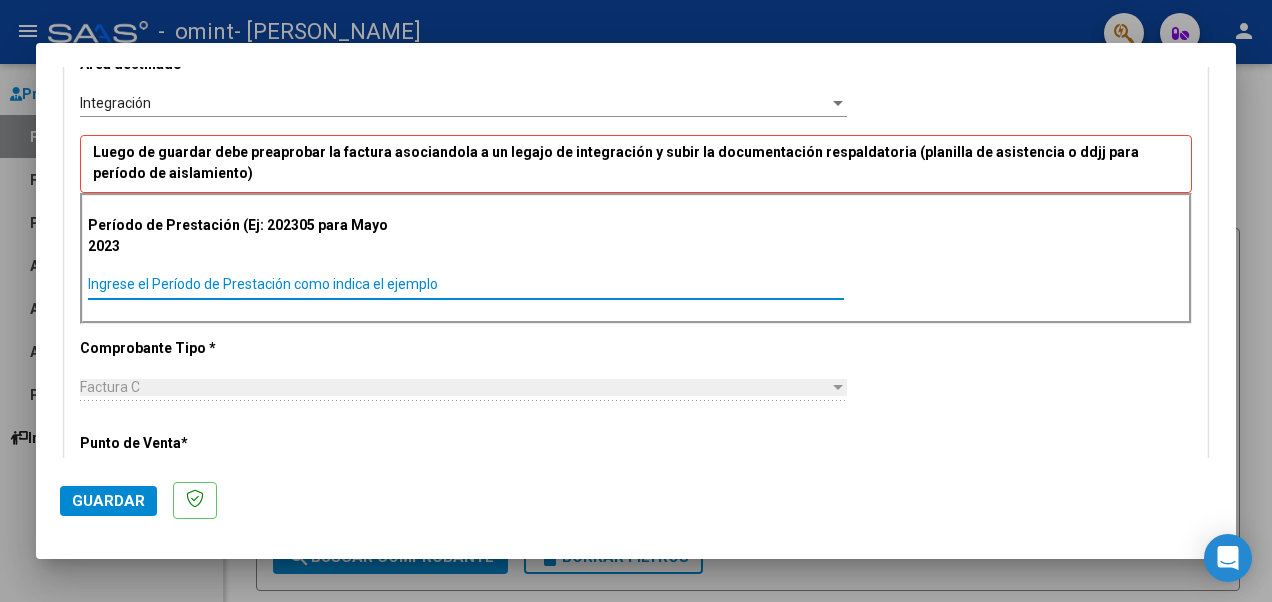 click on "Ingrese el Período de Prestación como indica el ejemplo" at bounding box center [466, 284] 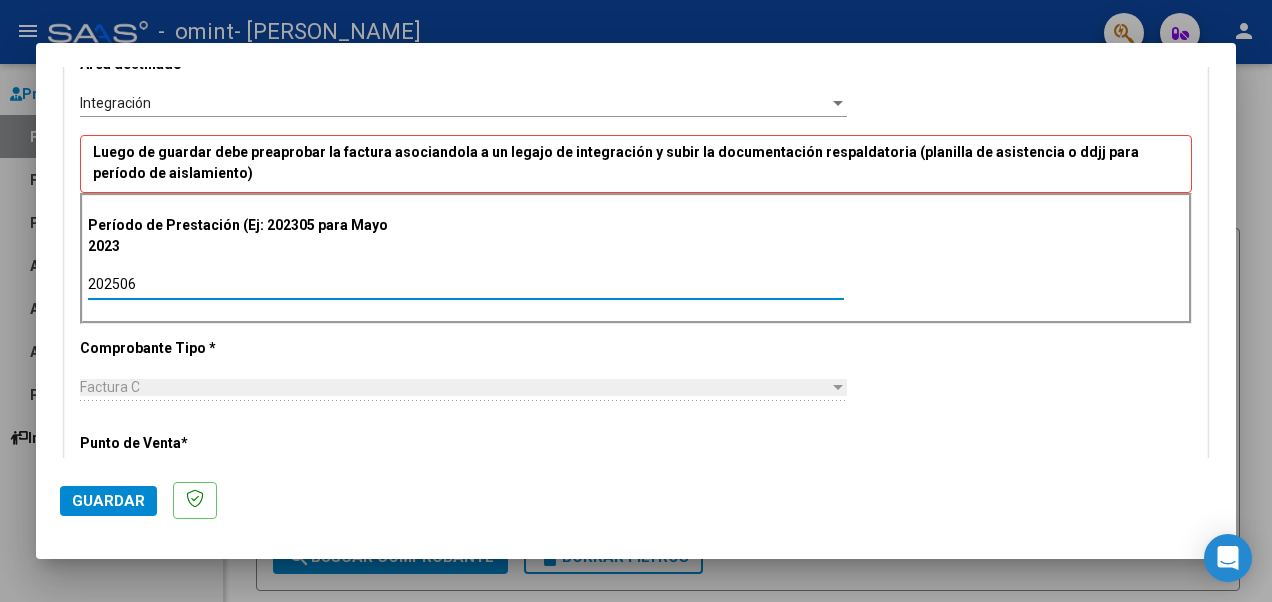 type on "202506" 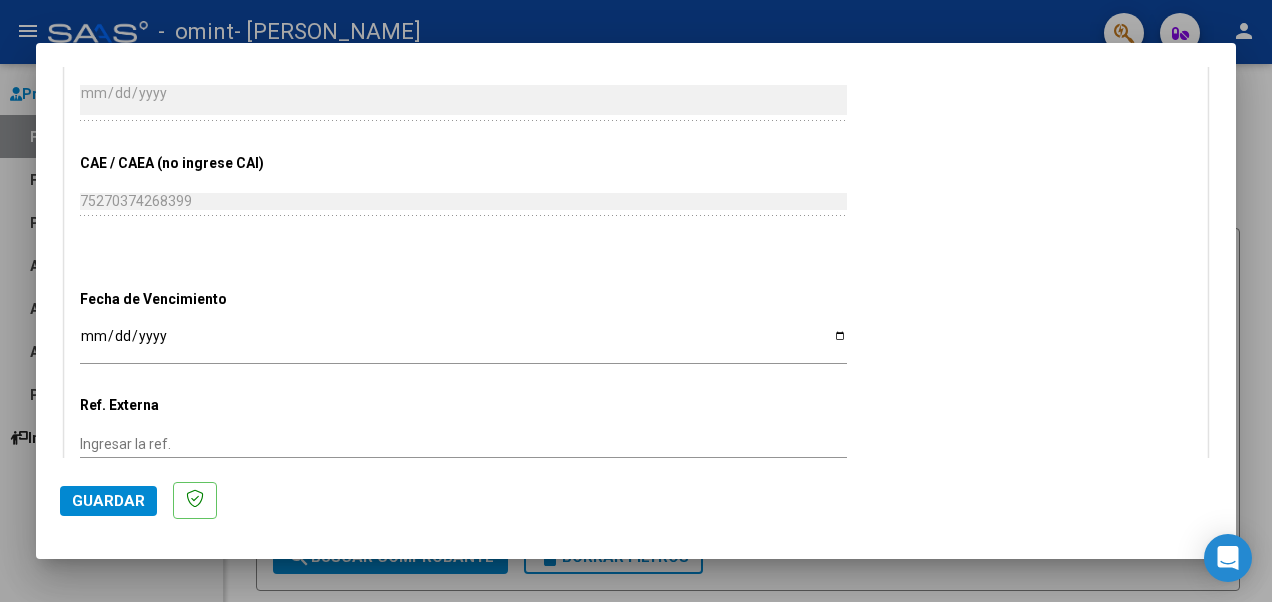 scroll, scrollTop: 1138, scrollLeft: 0, axis: vertical 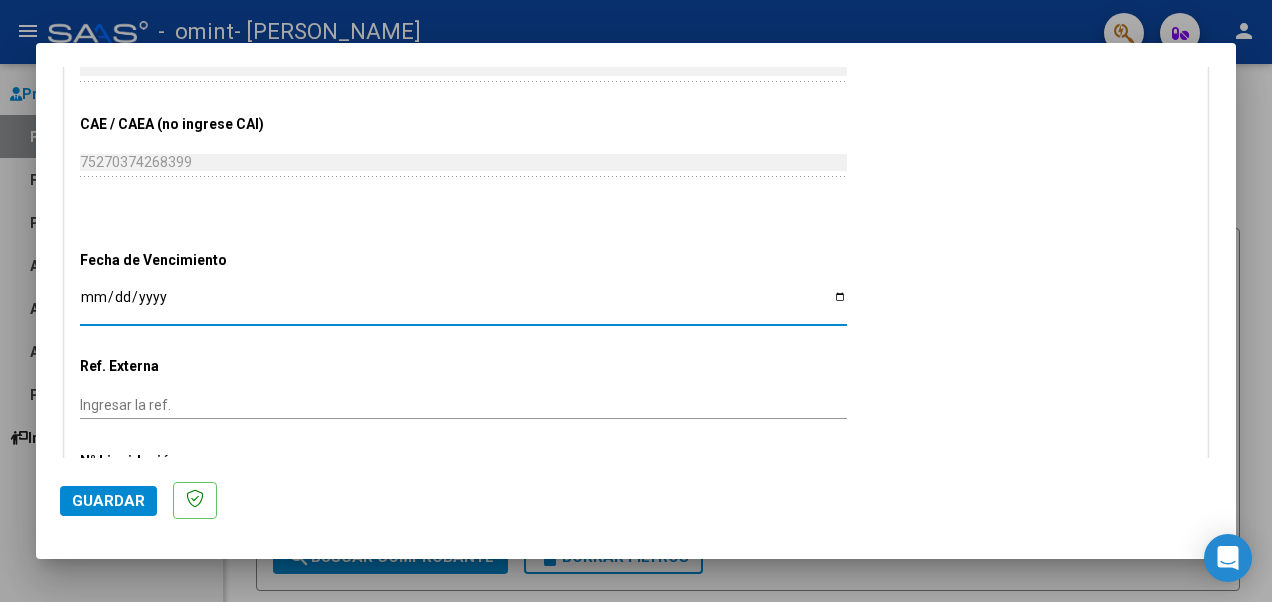 click on "Ingresar la fecha" at bounding box center (463, 304) 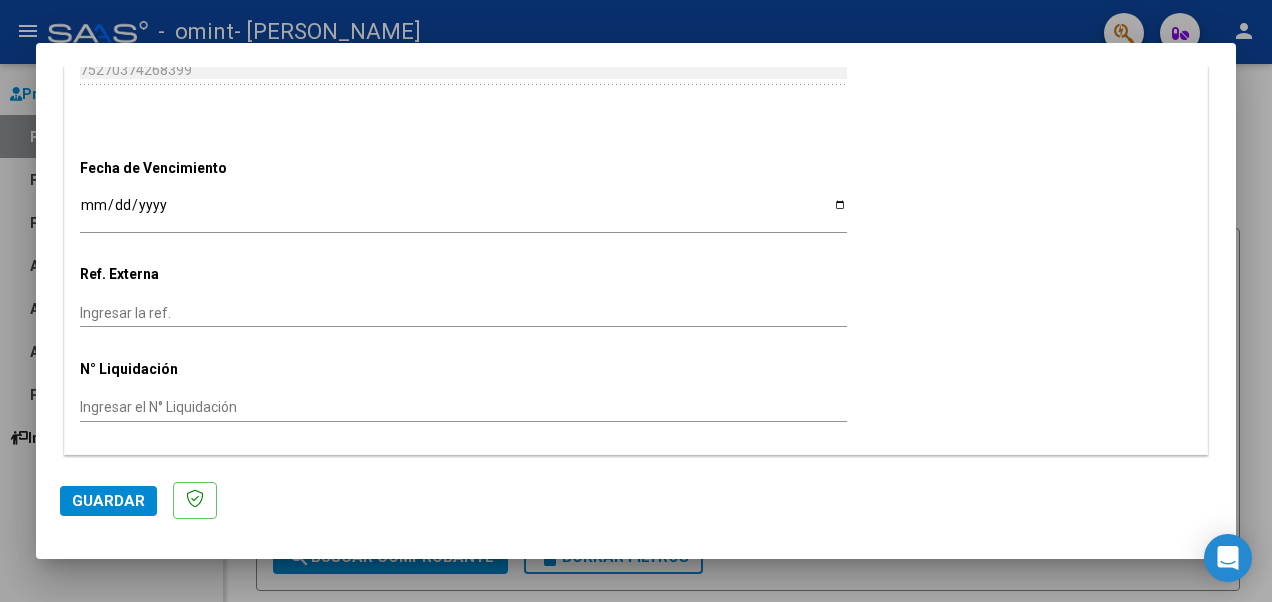 scroll, scrollTop: 1266, scrollLeft: 0, axis: vertical 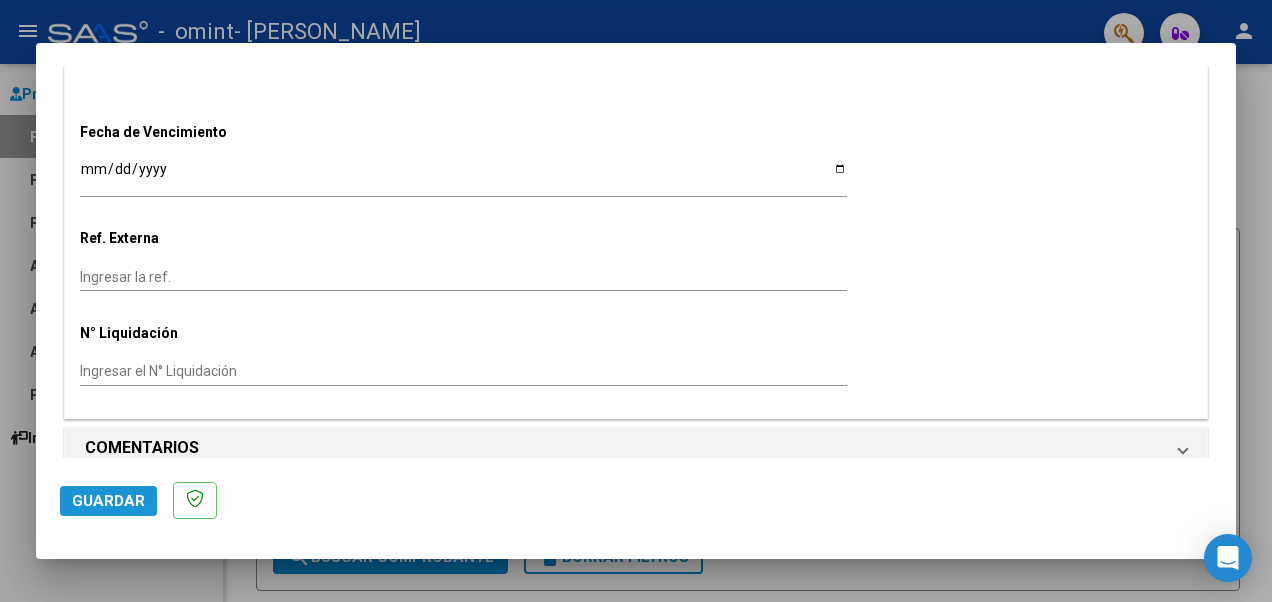 click on "Guardar" 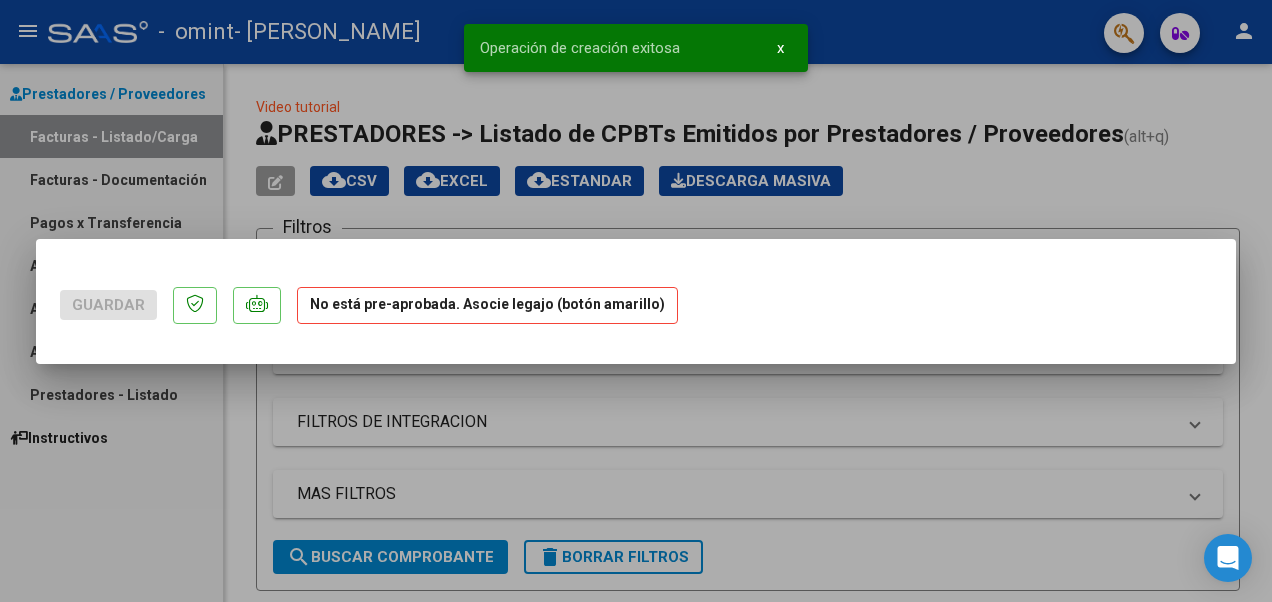 scroll, scrollTop: 0, scrollLeft: 0, axis: both 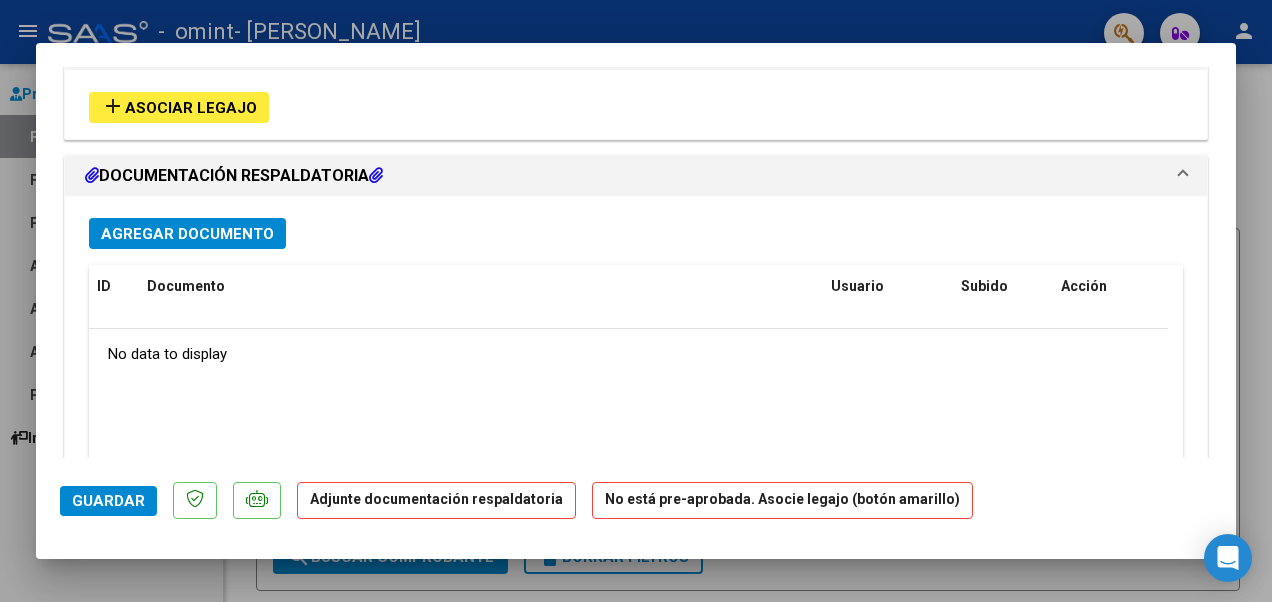 click on "Asociar Legajo" at bounding box center (191, 108) 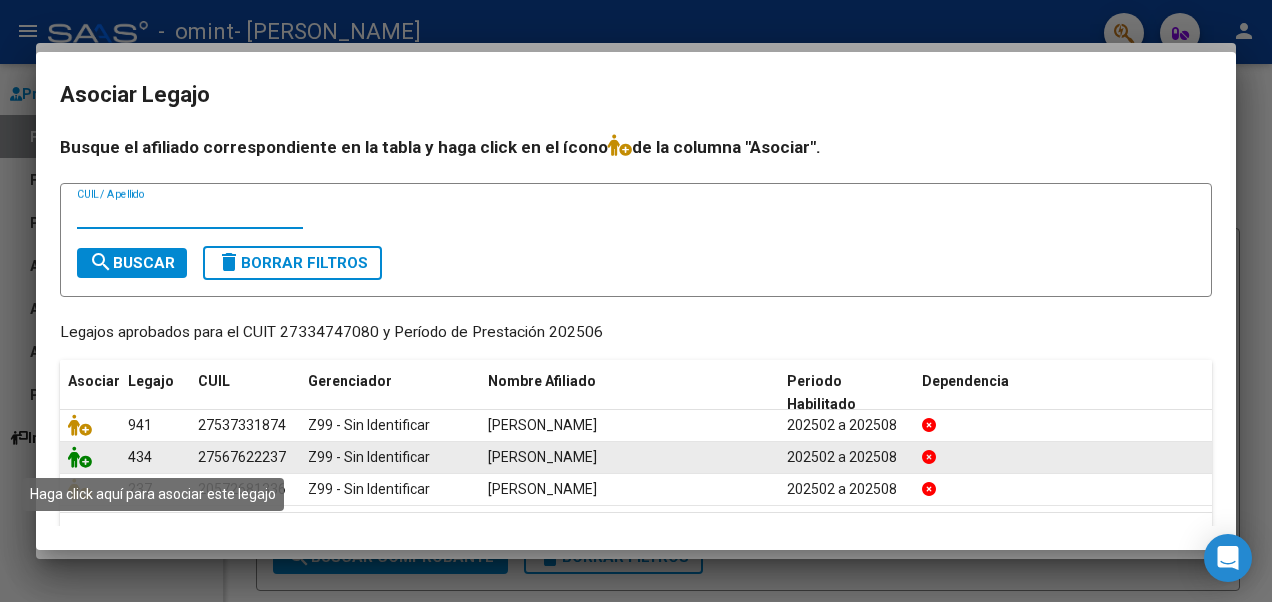 click 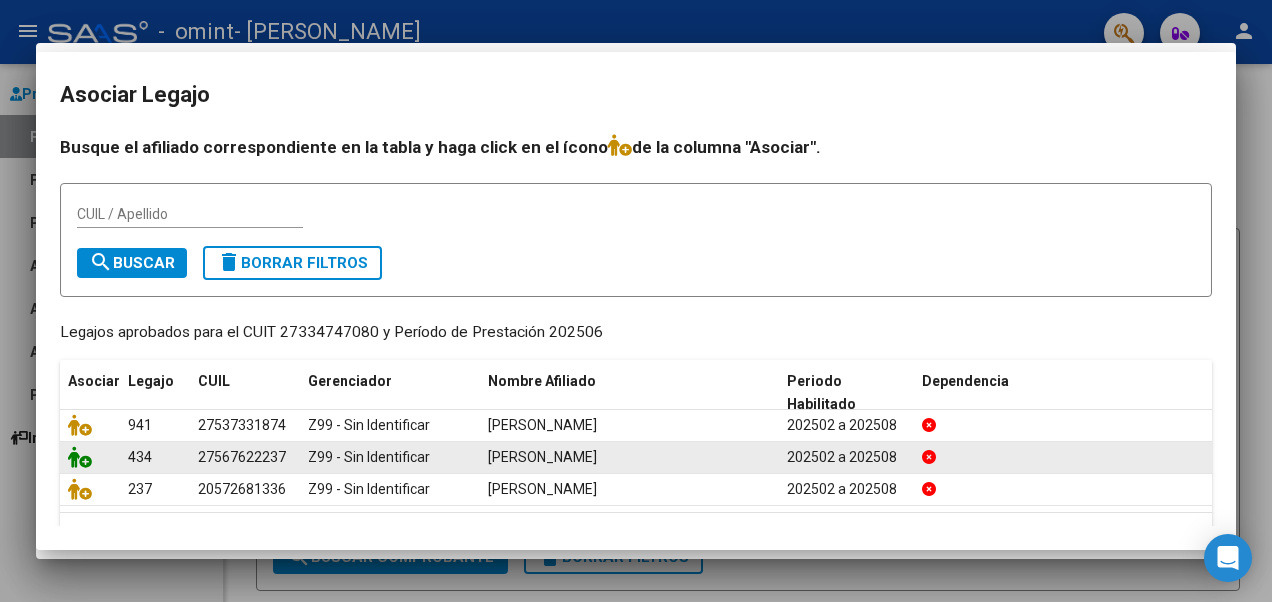 scroll, scrollTop: 1784, scrollLeft: 0, axis: vertical 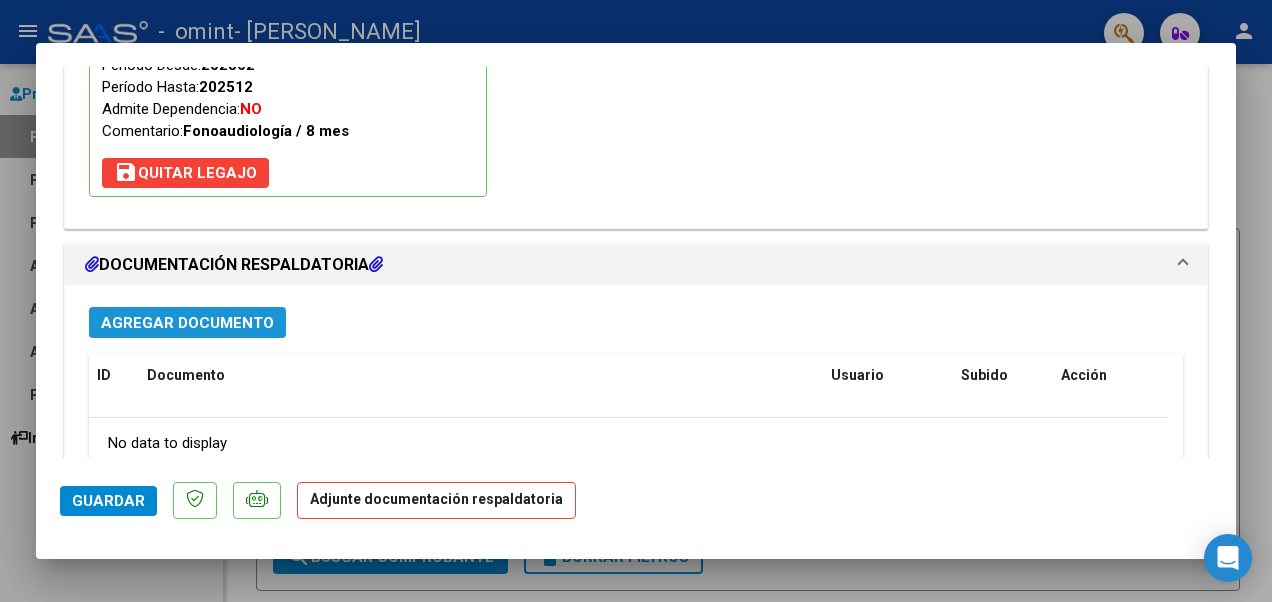 click on "Agregar Documento" at bounding box center [187, 322] 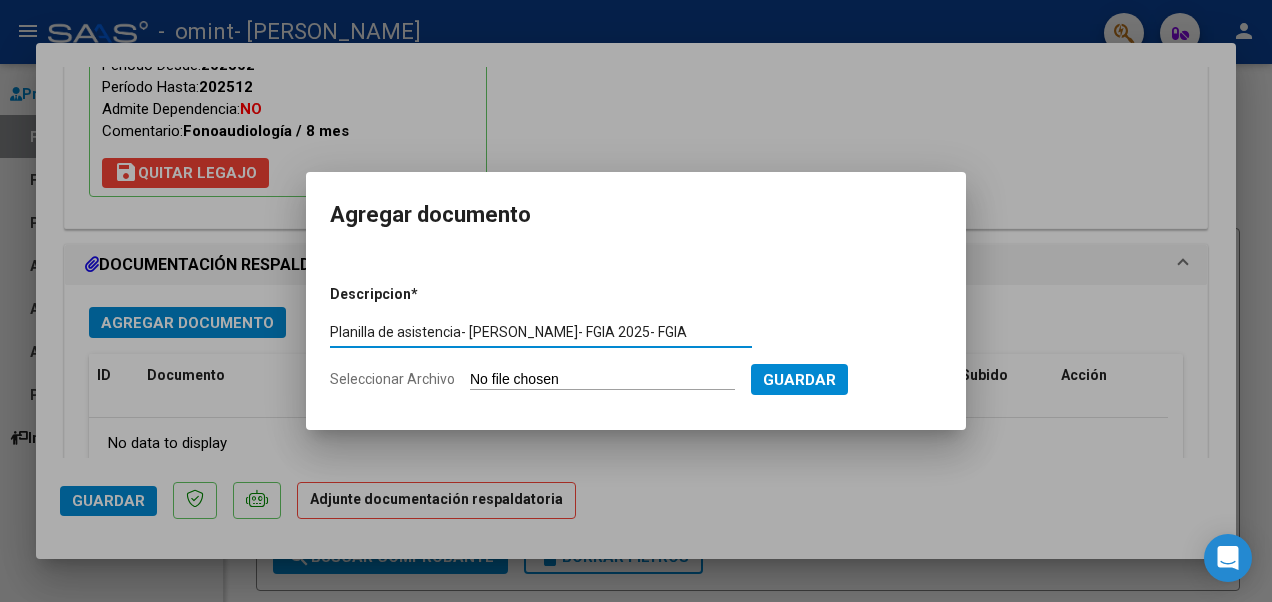 type on "Planilla de asistencia- PEREZ HEREDIA DELFINA- FGIA 2025- FGIA" 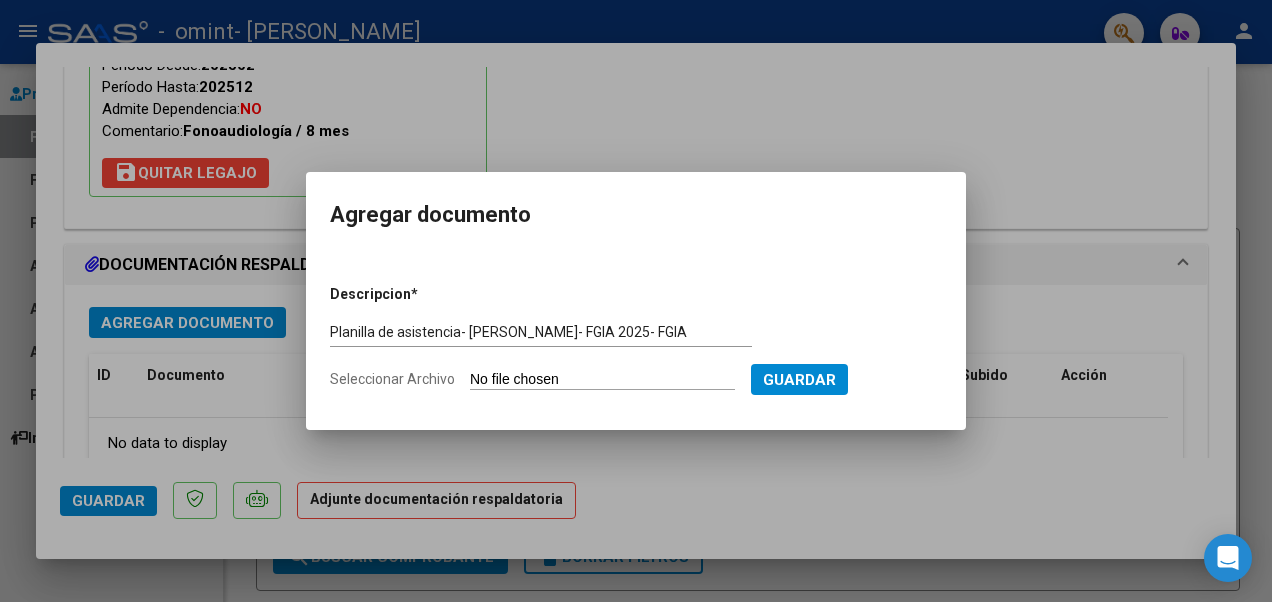 click on "Seleccionar Archivo" at bounding box center (602, 380) 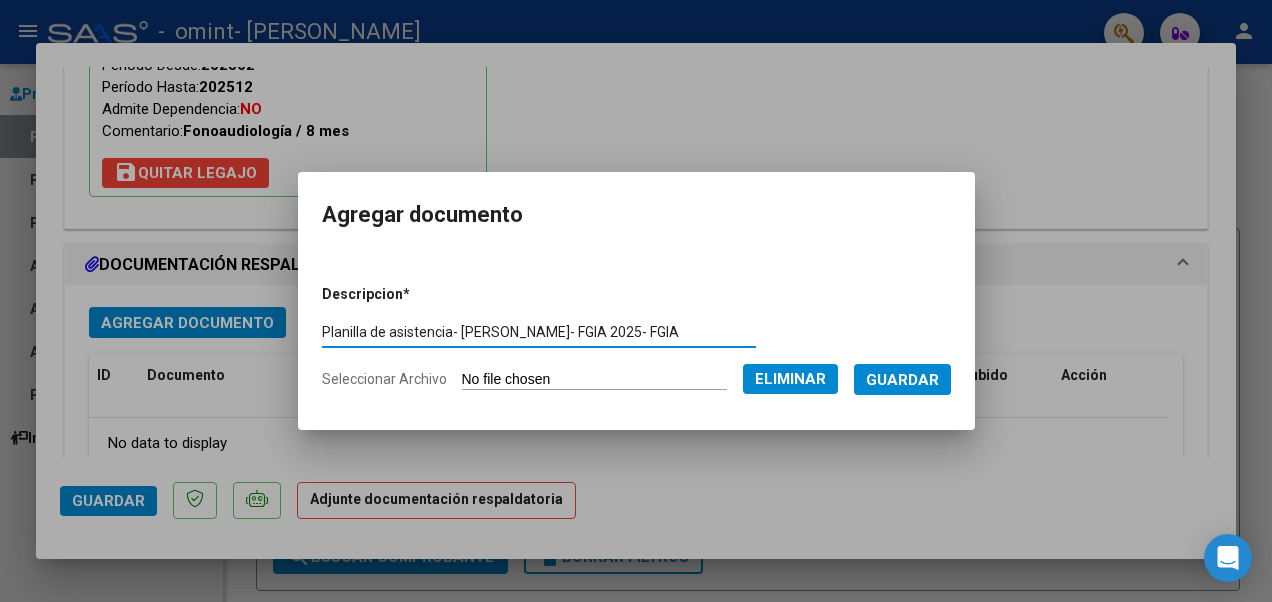 click on "Planilla de asistencia- PEREZ HEREDIA DELFINA- FGIA 2025- FGIA" at bounding box center [539, 332] 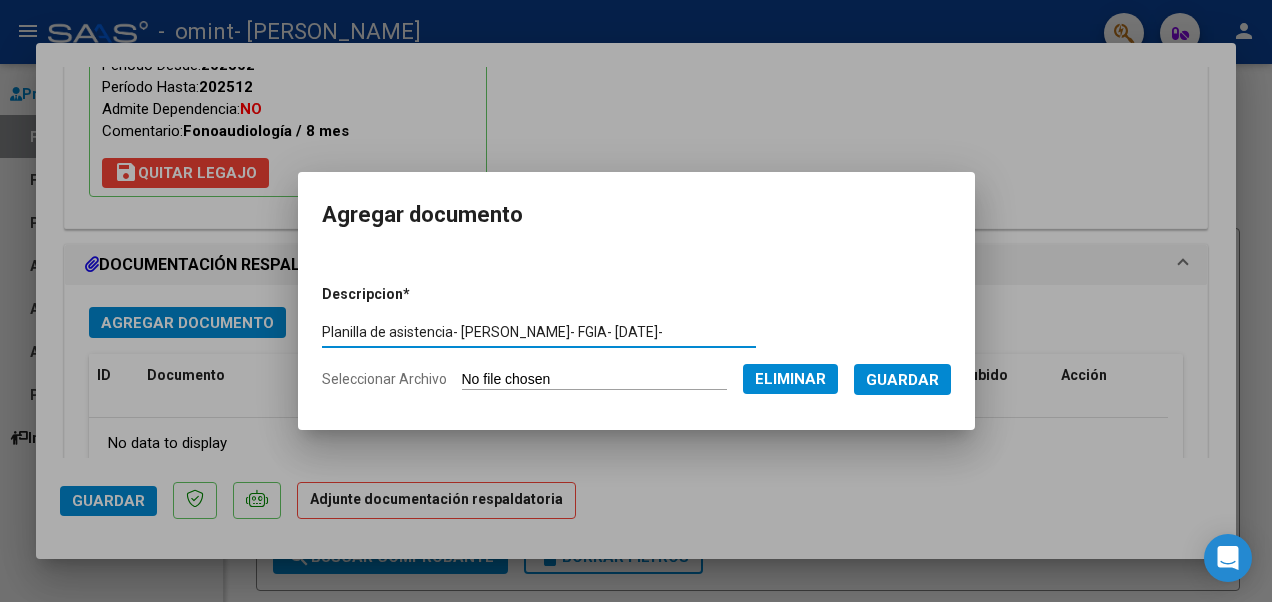 click on "Planilla de asistencia- PEREZ HEREDIA DELFINA- FGIA- junio 2025-" at bounding box center [539, 332] 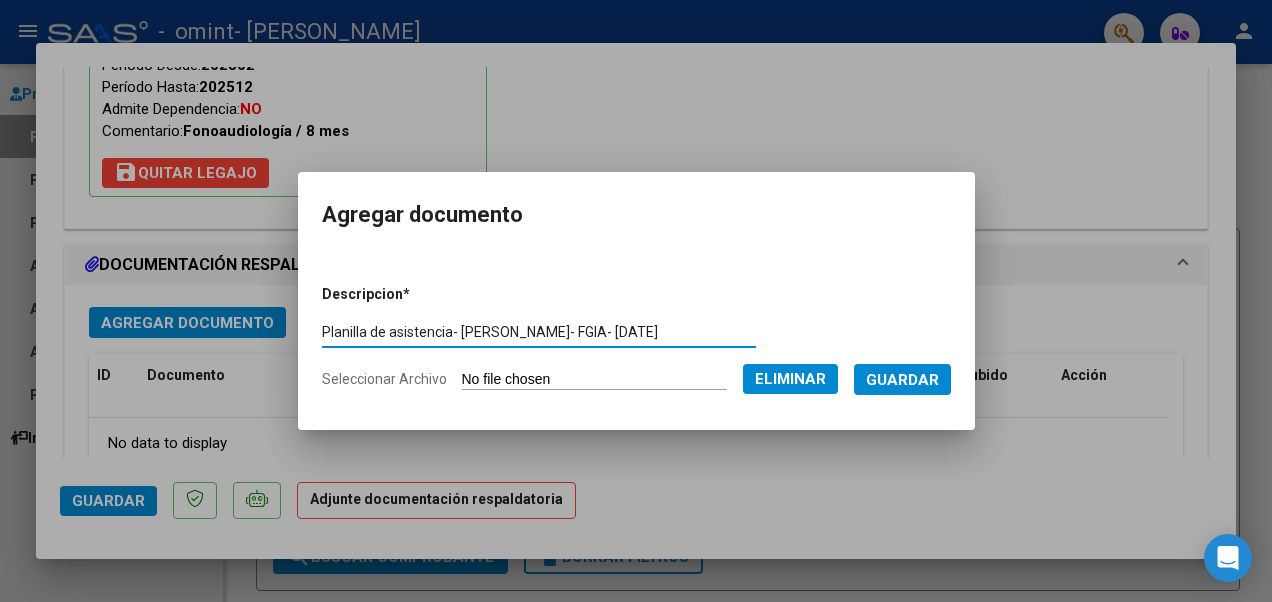 type on "Planilla de asistencia- PEREZ HEREDIA DELFINA- FGIA- junio 2025" 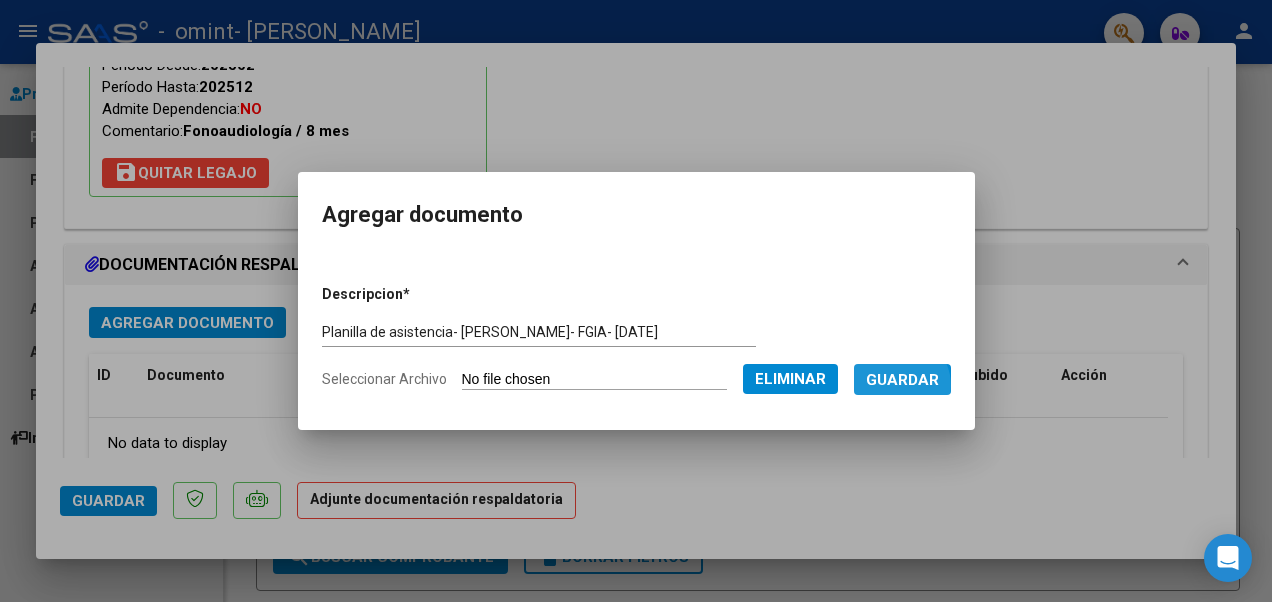 click on "Guardar" at bounding box center (902, 380) 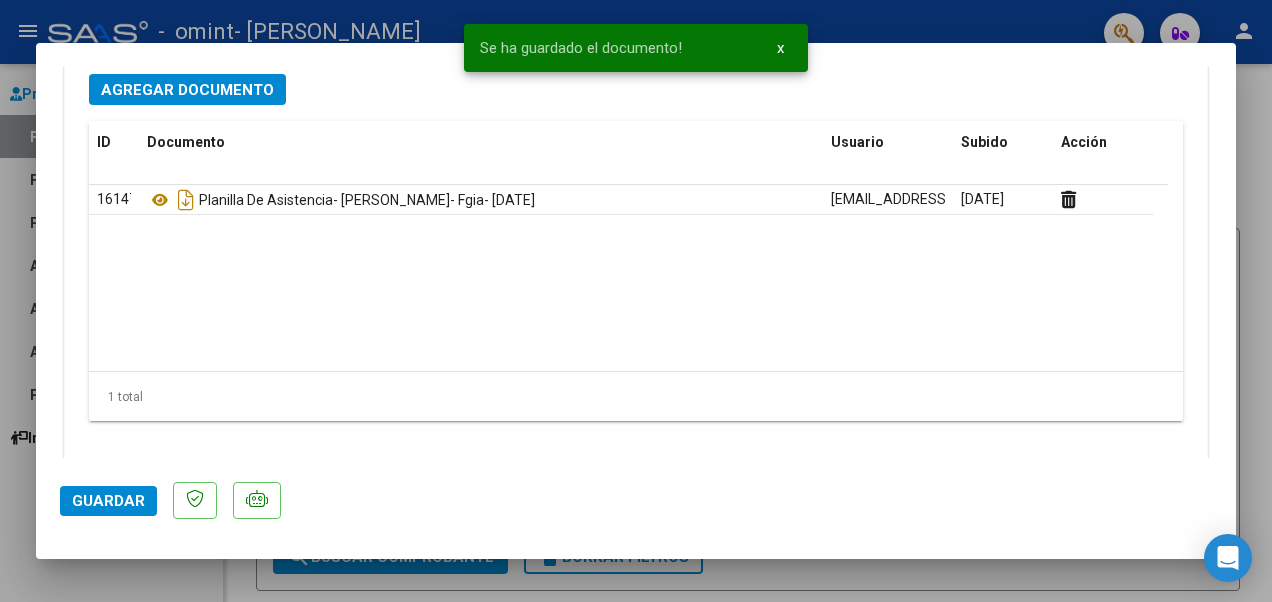 scroll, scrollTop: 2192, scrollLeft: 0, axis: vertical 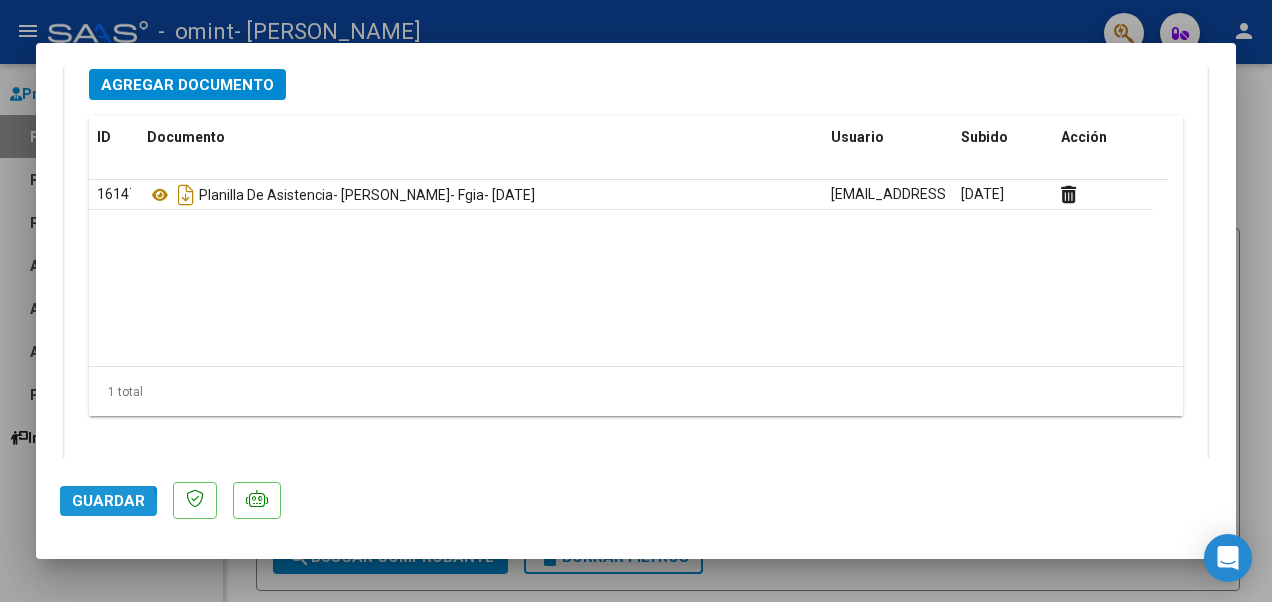 click on "Guardar" 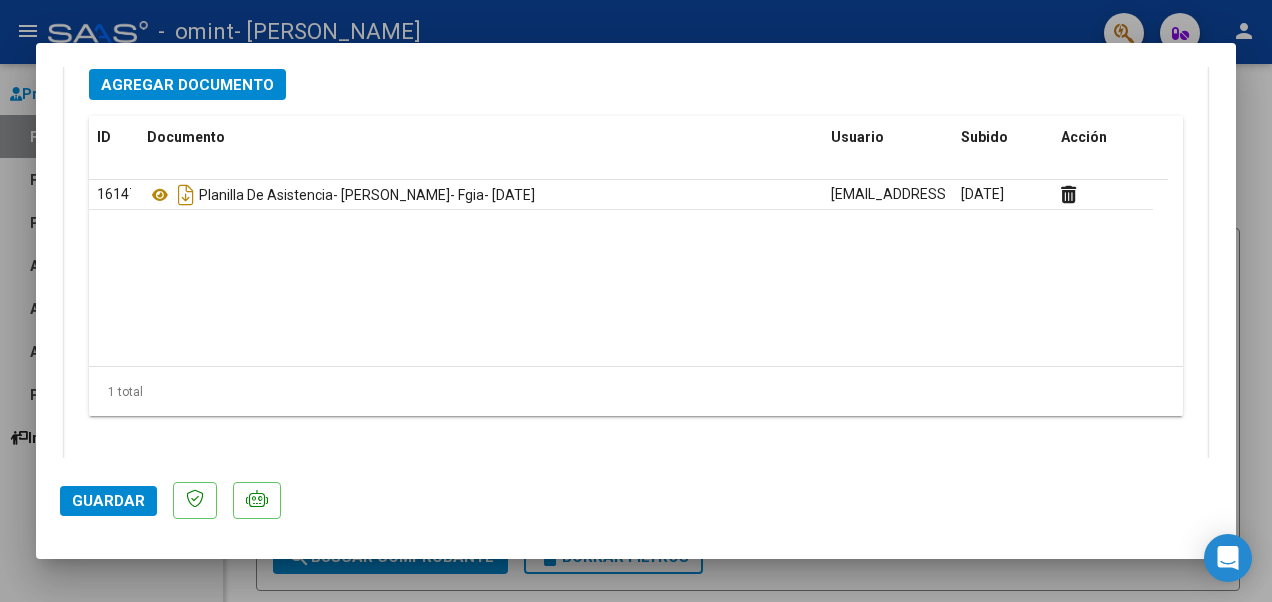 click at bounding box center [636, 301] 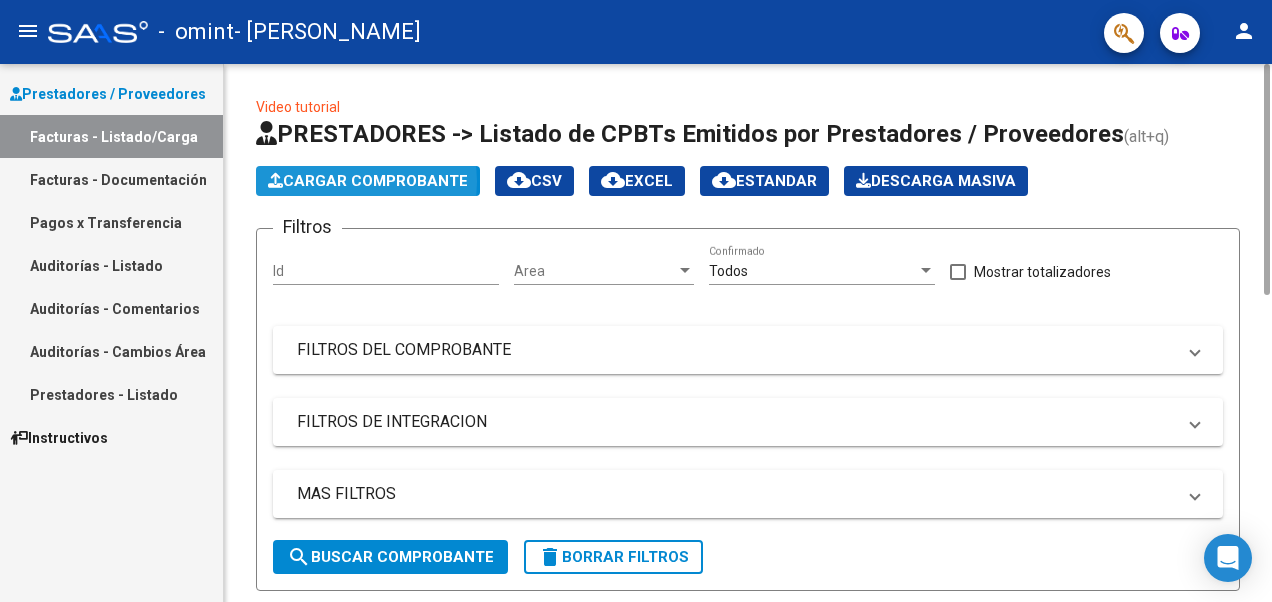 click on "Cargar Comprobante" 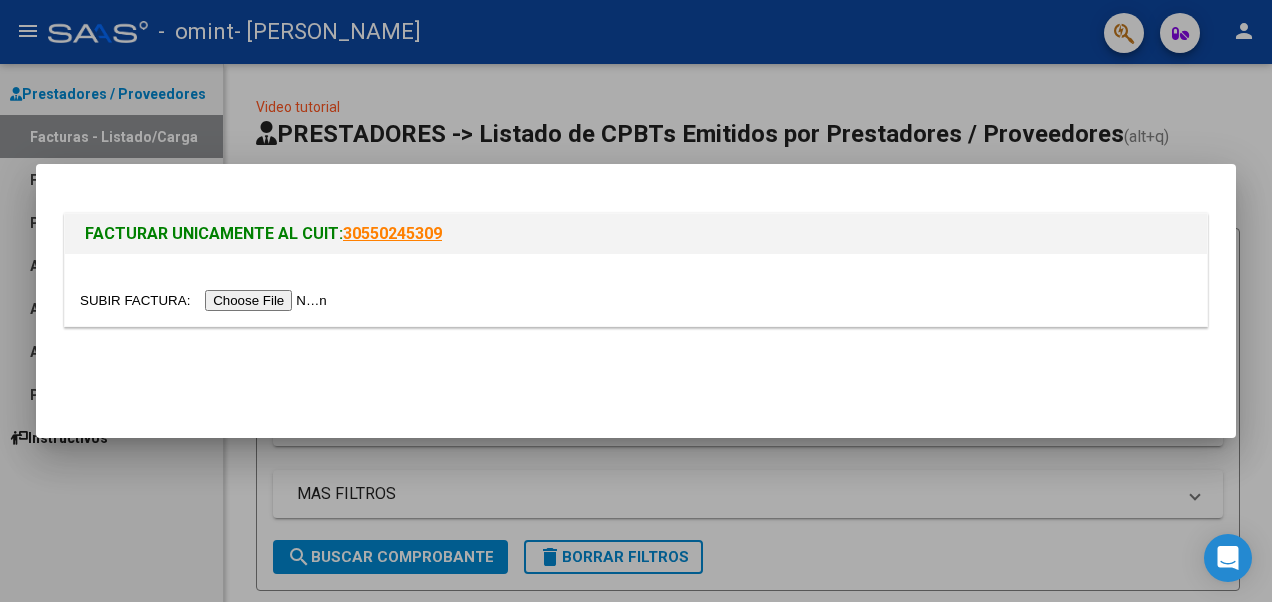 click at bounding box center [206, 300] 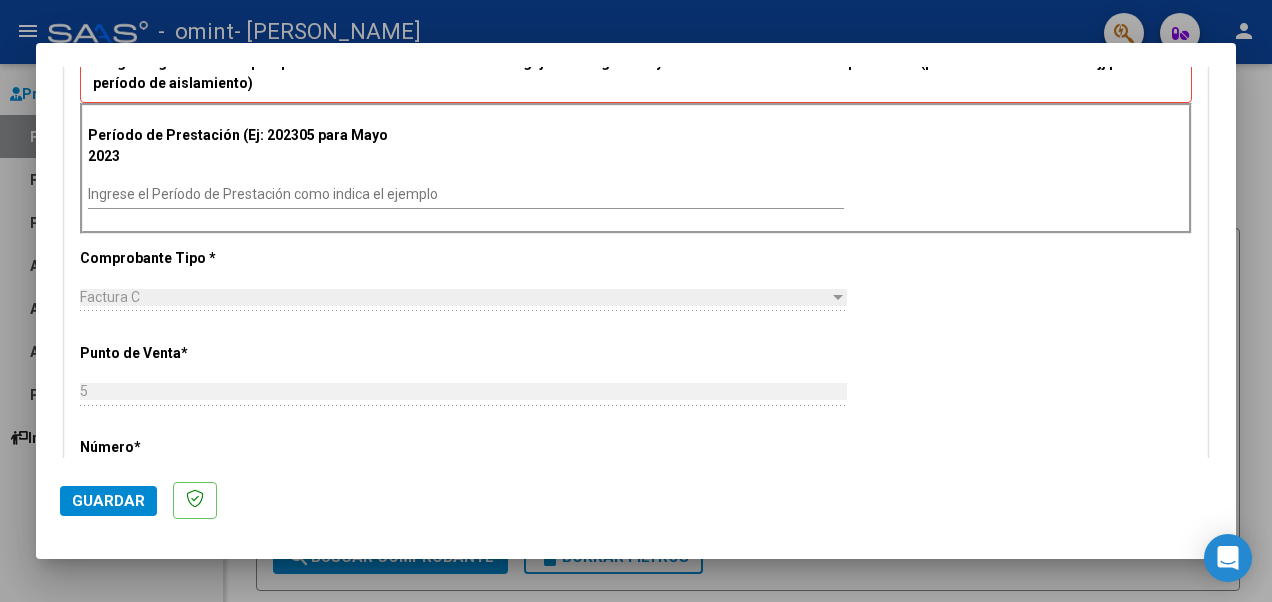 scroll, scrollTop: 520, scrollLeft: 0, axis: vertical 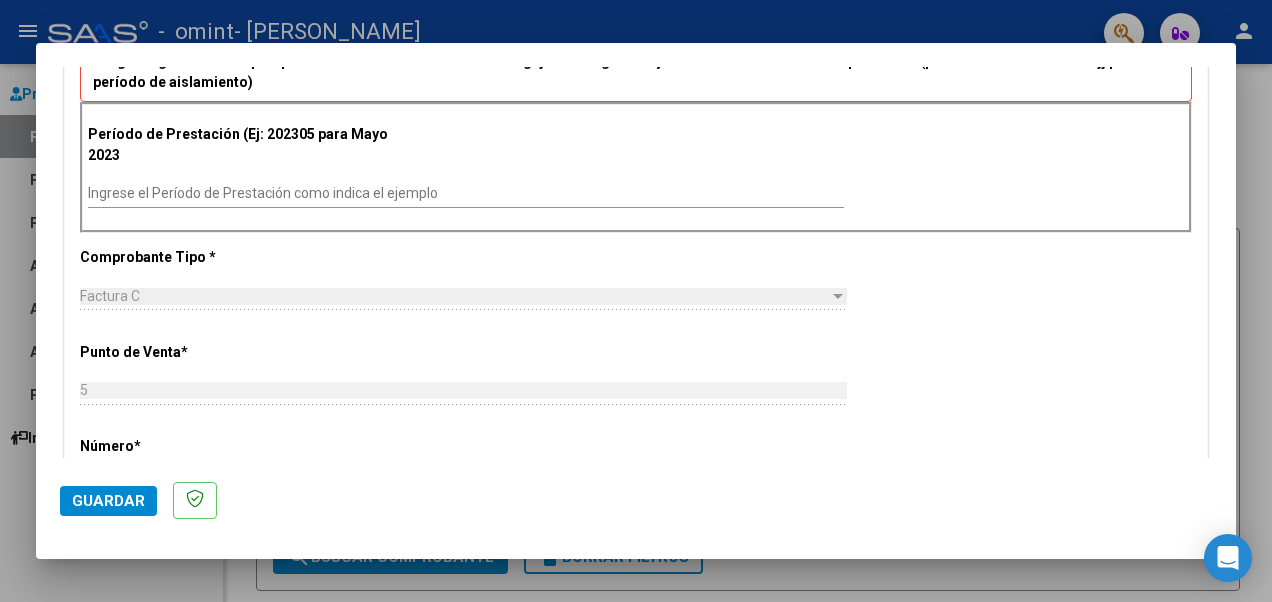 click on "Ingrese el Período de Prestación como indica el ejemplo" at bounding box center (466, 194) 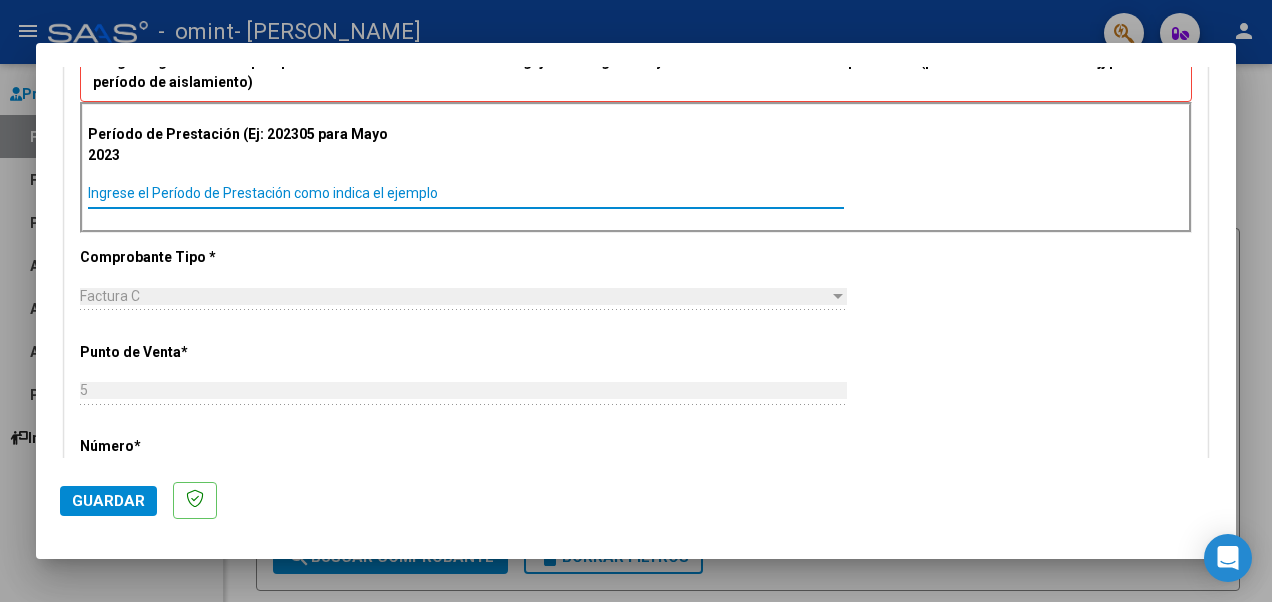 click on "Ingrese el Período de Prestación como indica el ejemplo" at bounding box center (466, 193) 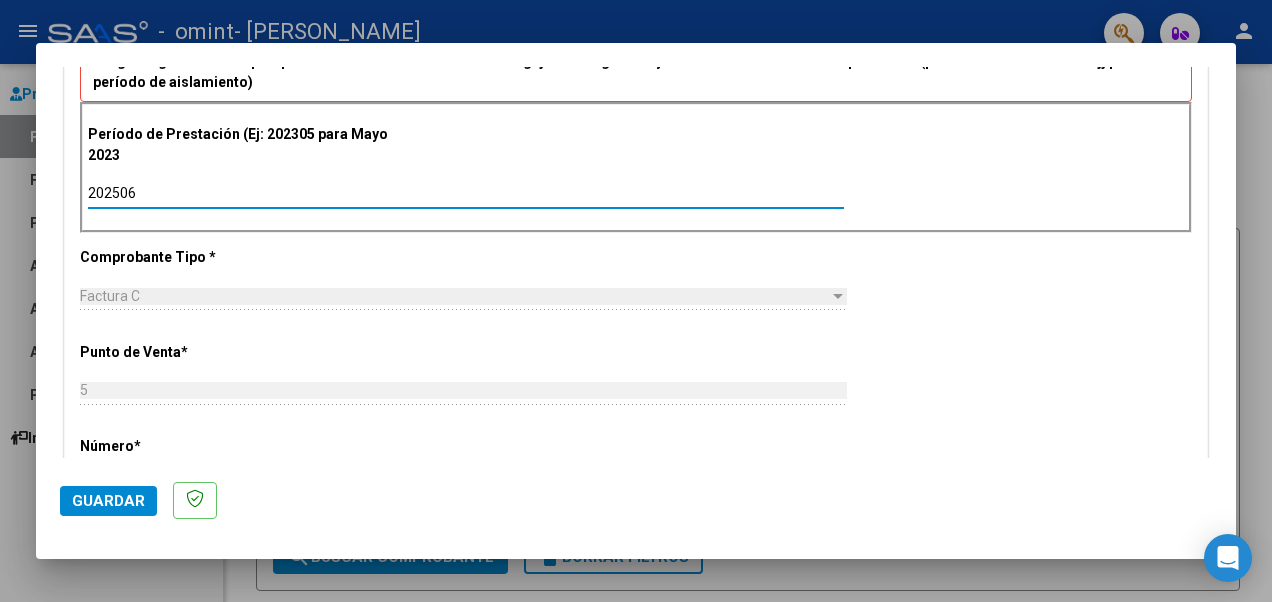 type on "202506" 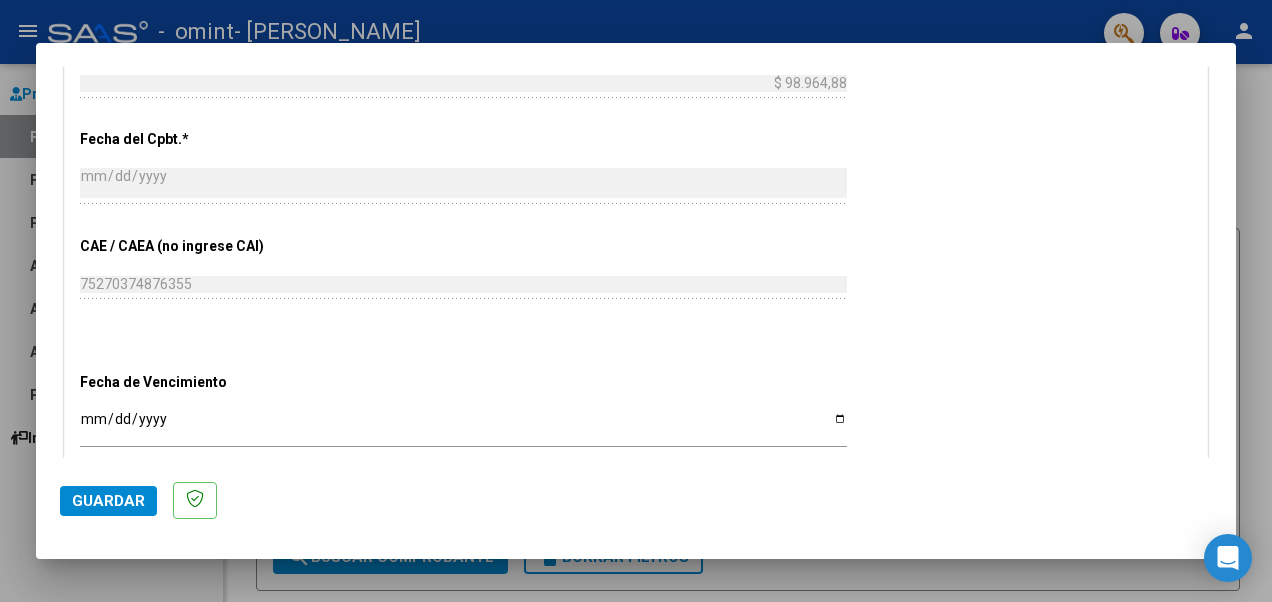 scroll, scrollTop: 1053, scrollLeft: 0, axis: vertical 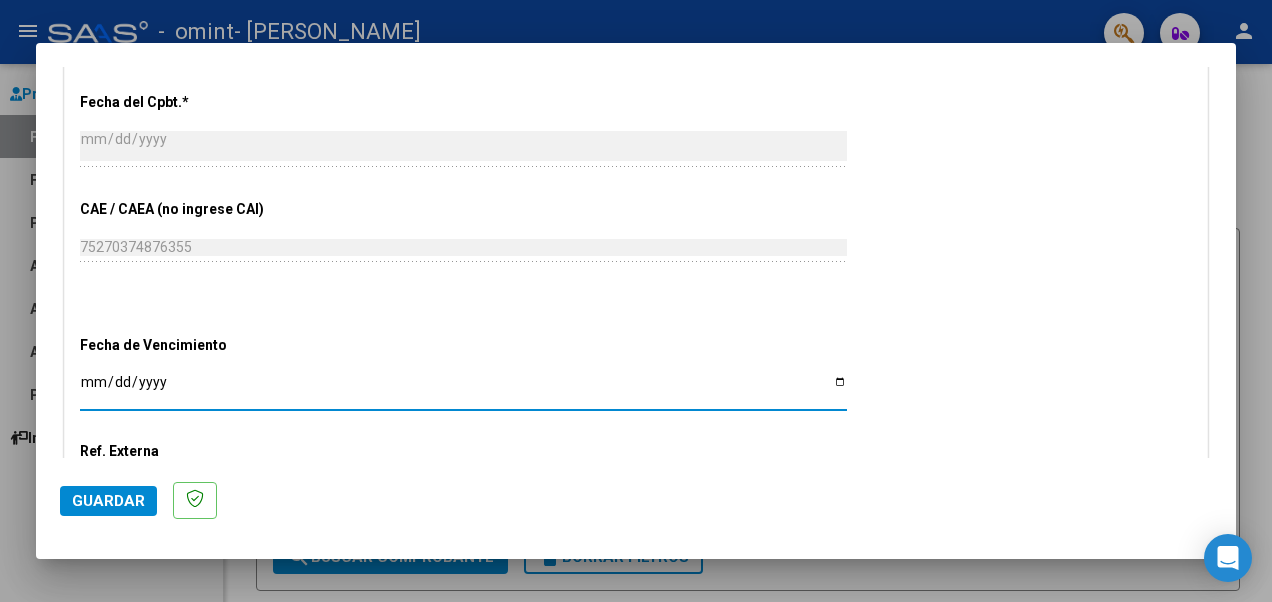 click on "Ingresar la fecha" at bounding box center (463, 389) 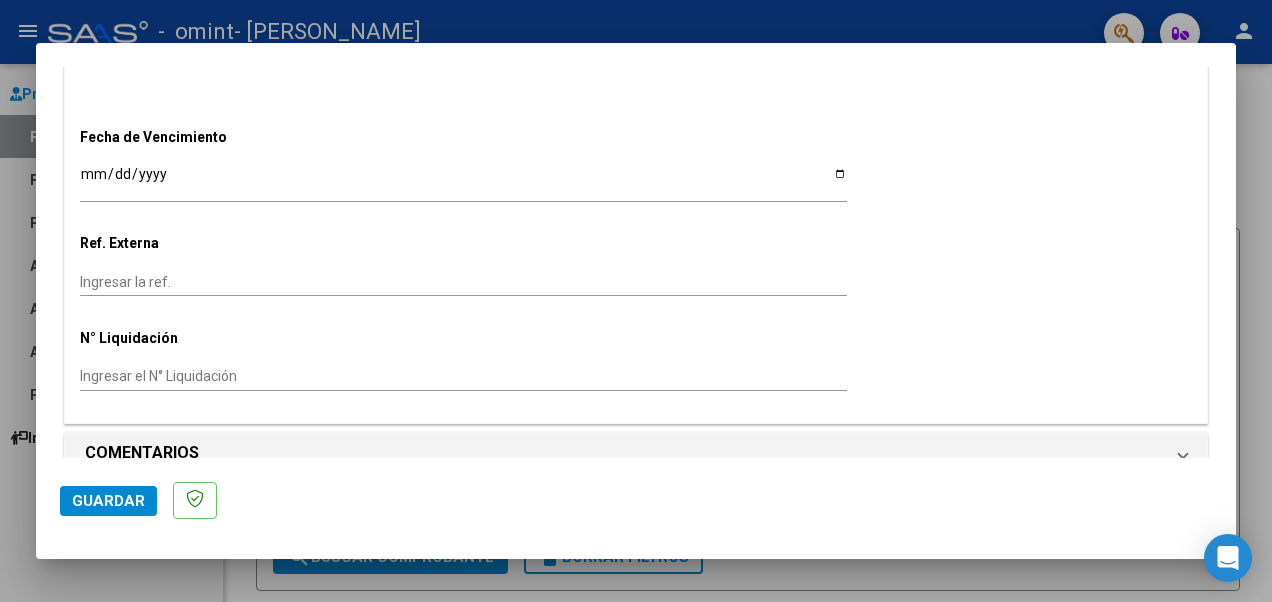 scroll, scrollTop: 1266, scrollLeft: 0, axis: vertical 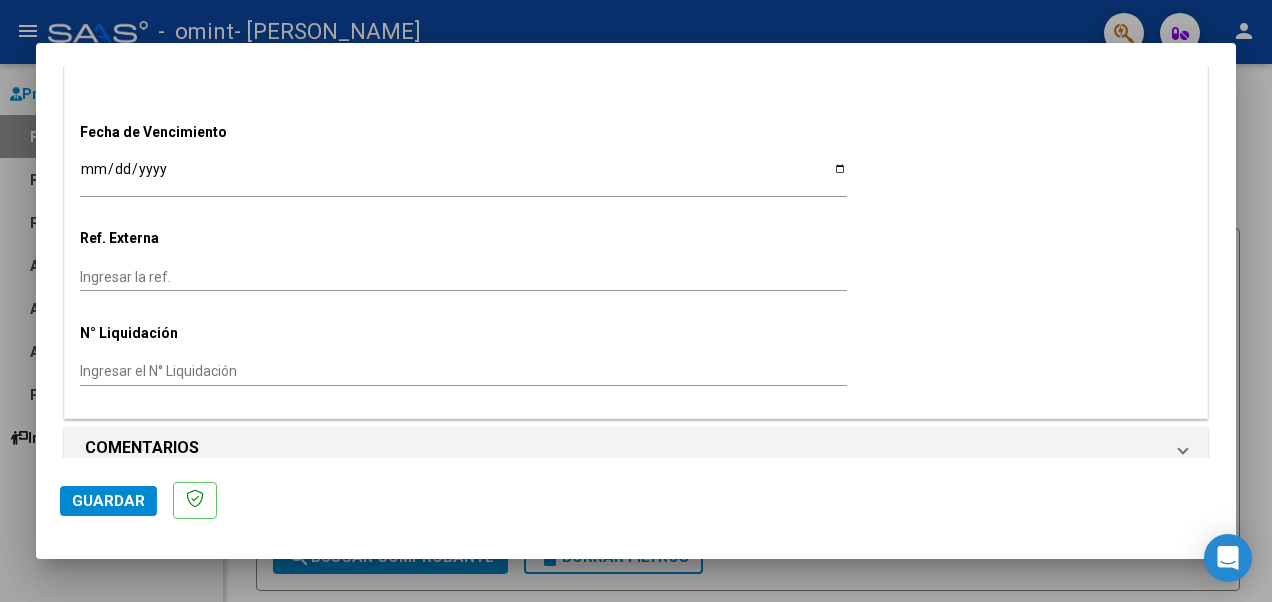 click on "Guardar" 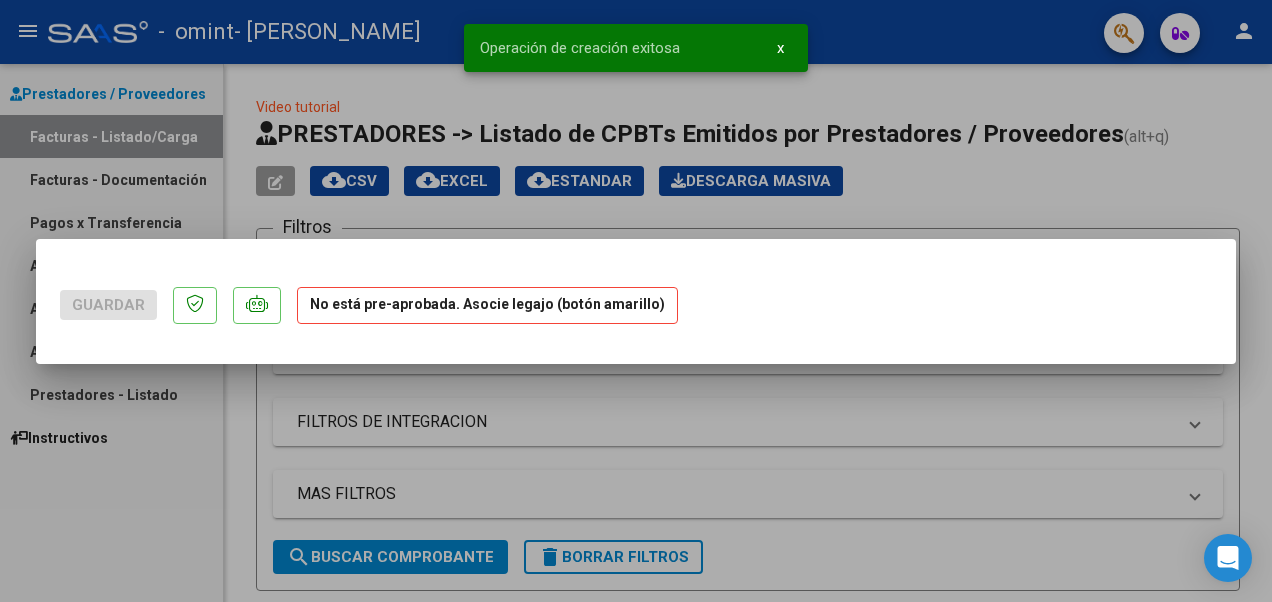 scroll, scrollTop: 0, scrollLeft: 0, axis: both 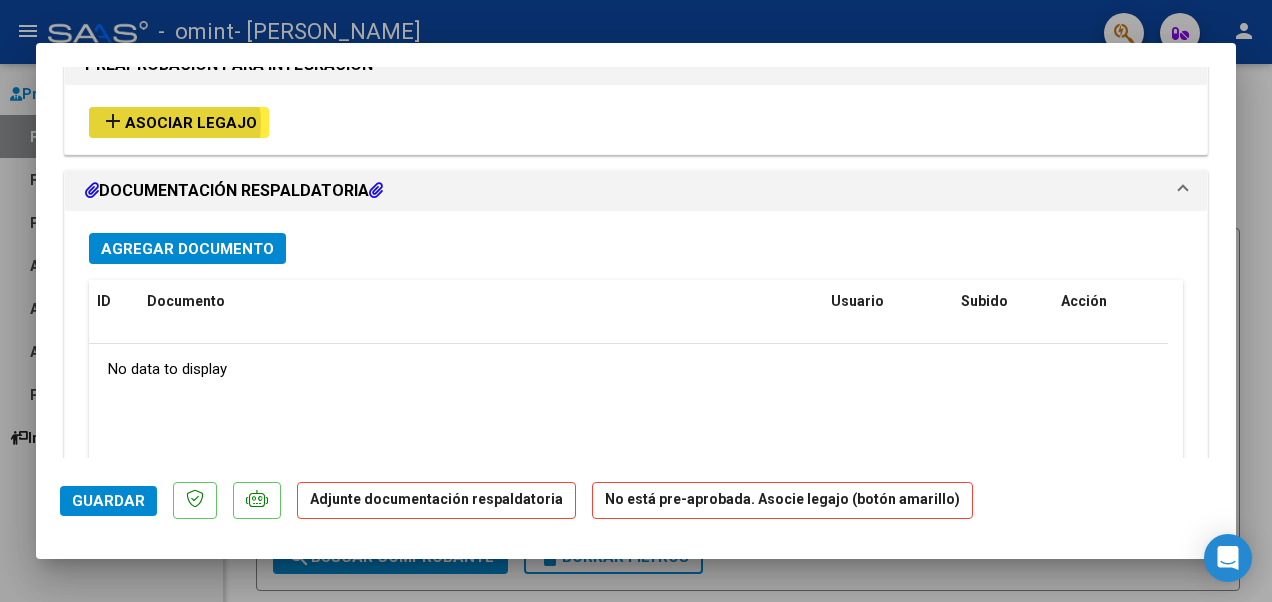click on "Asociar Legajo" at bounding box center (191, 123) 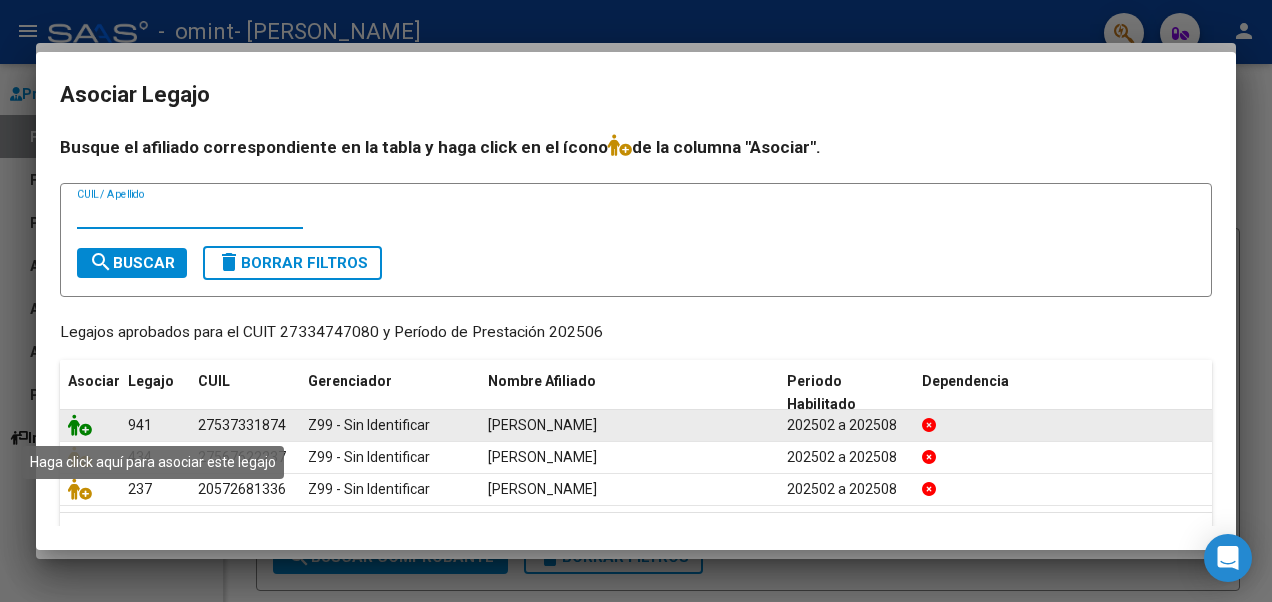 click 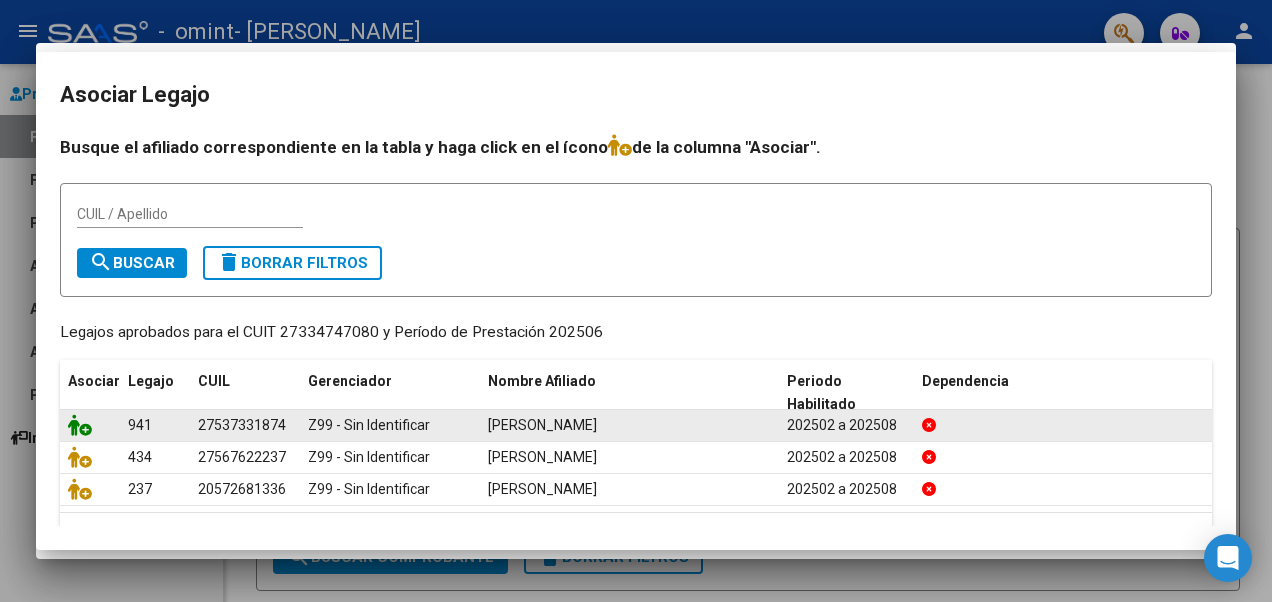 scroll, scrollTop: 1769, scrollLeft: 0, axis: vertical 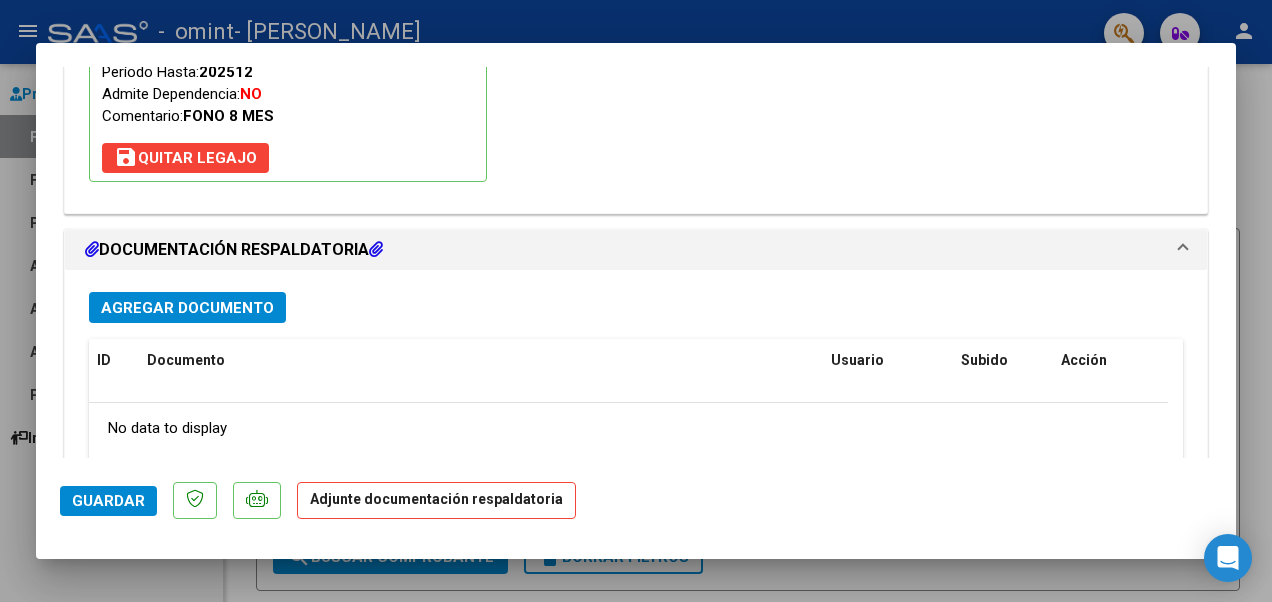 click on "Agregar Documento" at bounding box center (187, 307) 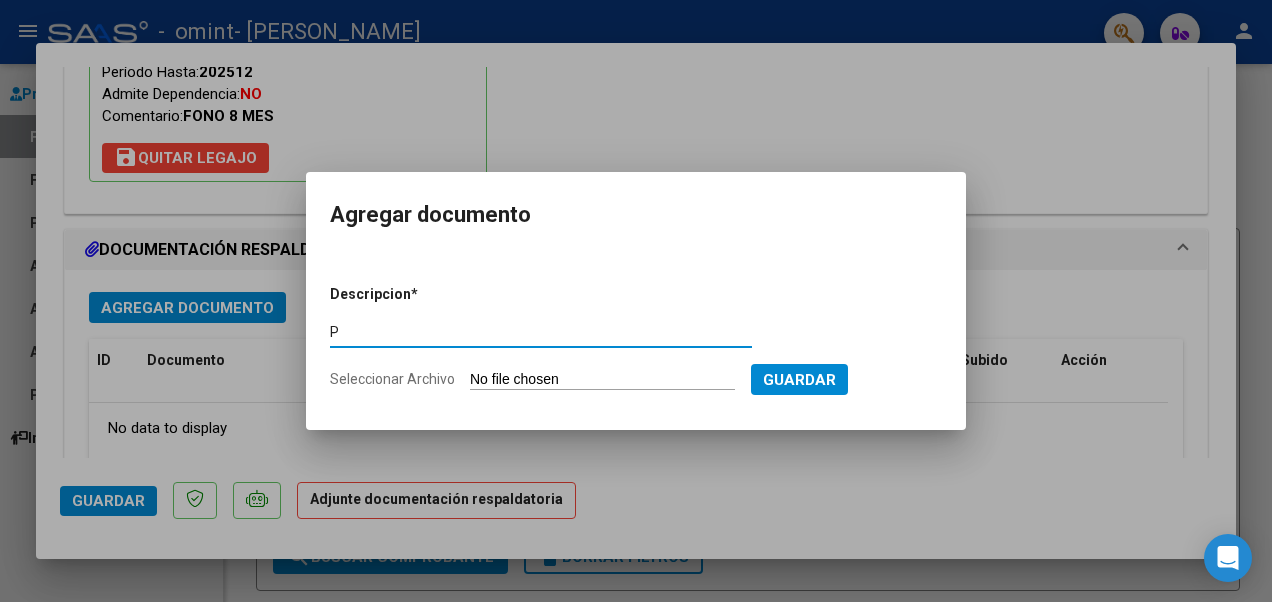 type on "P" 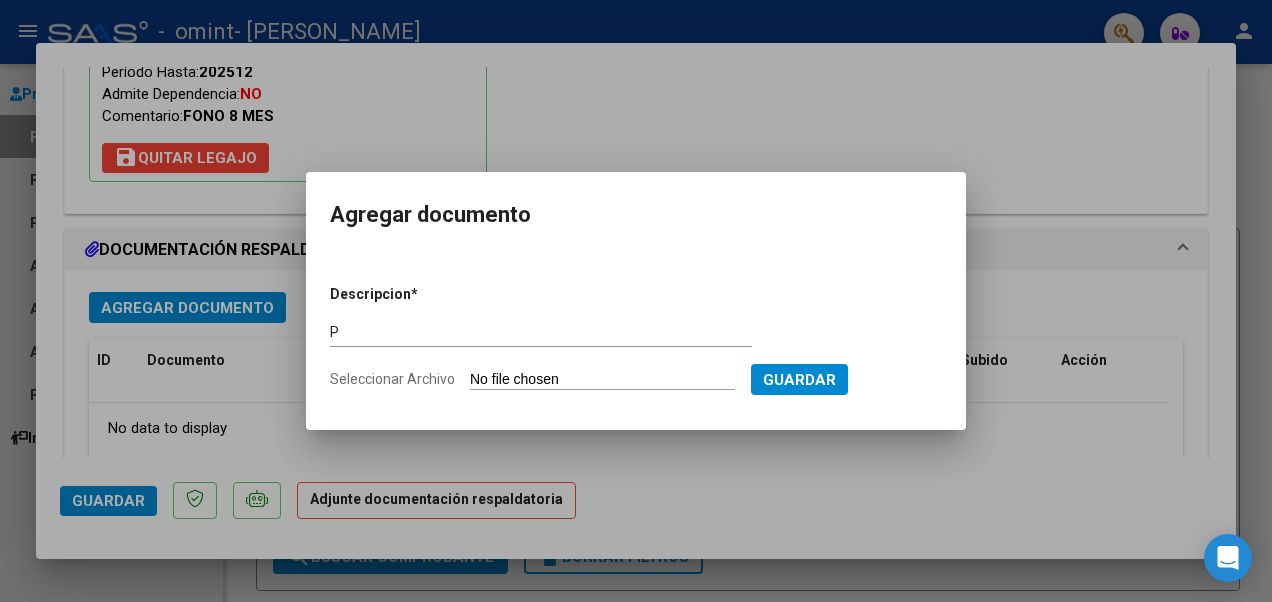 type on "C:\fakepath\Planilla asistencia- ARIANO GUADALUPE- FGIA- JUNIO 2025.pdf" 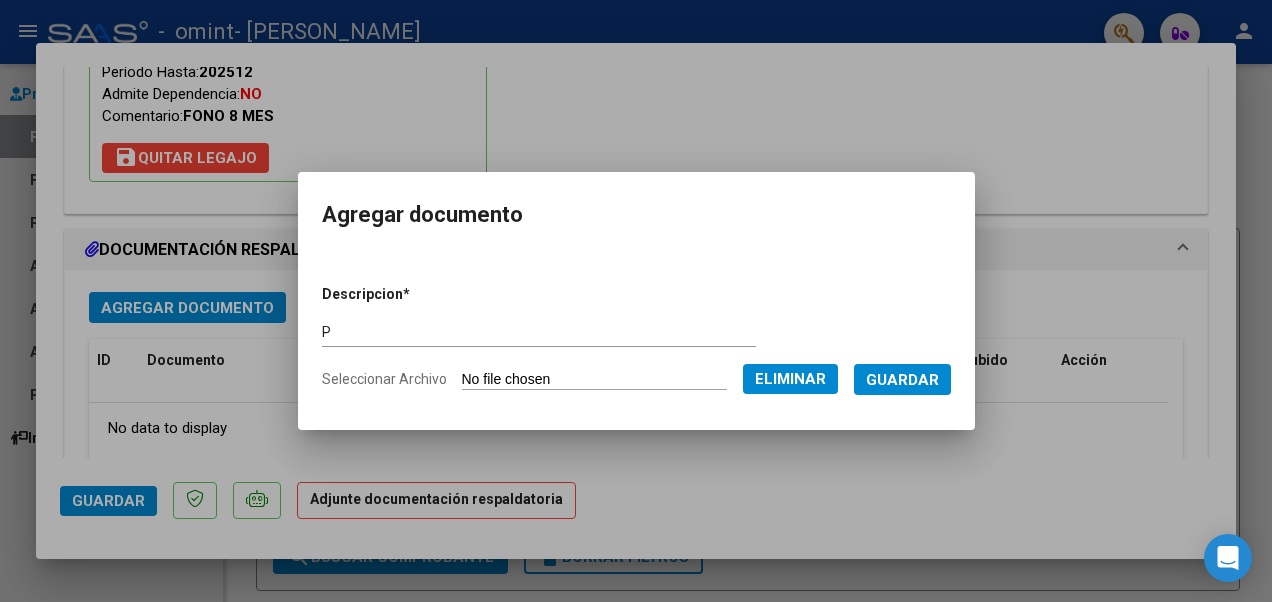 click on "Seleccionar Archivo Eliminar" 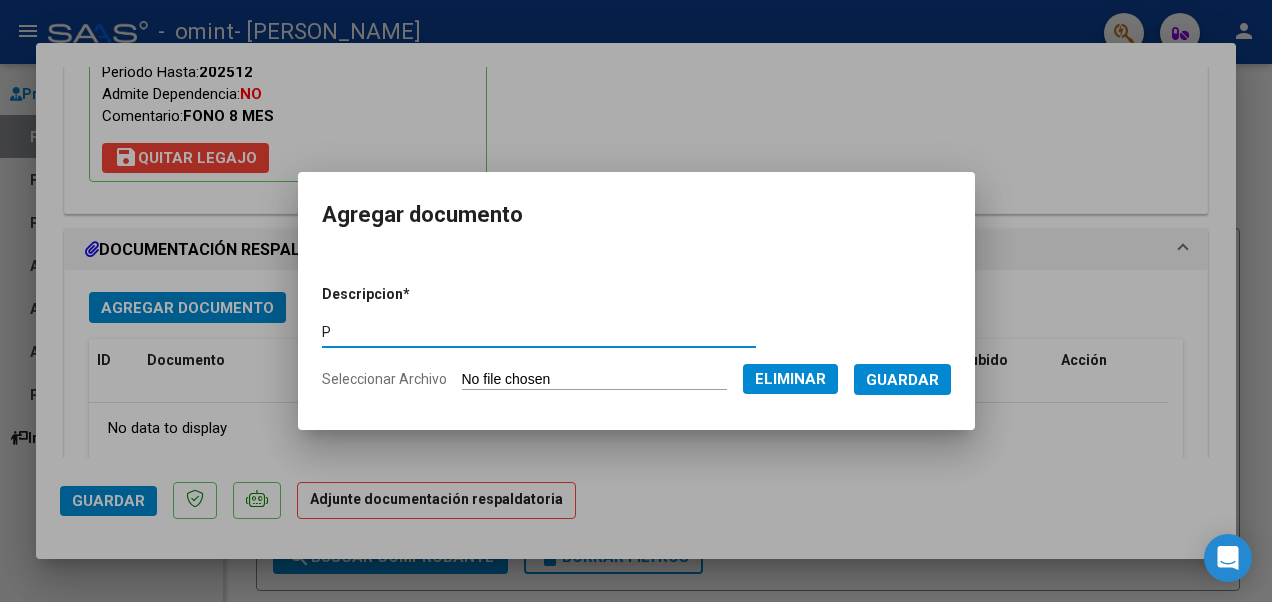 click on "P" at bounding box center (539, 332) 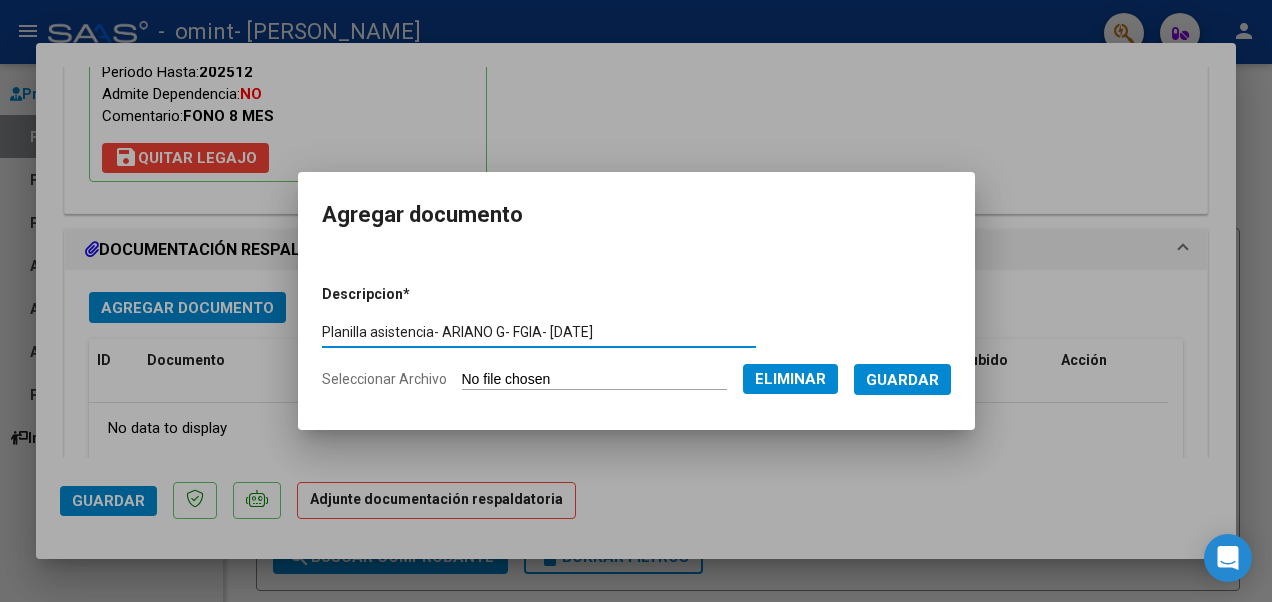 type on "Planilla asistencia- ARIANO G- FGIA- junio 2025" 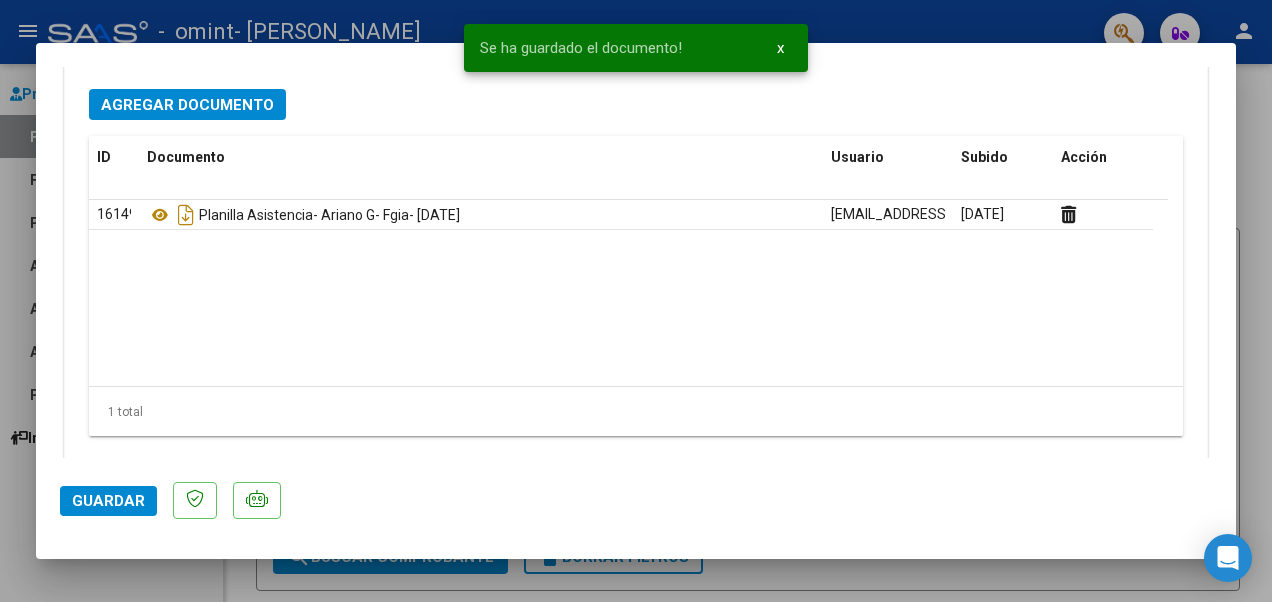 scroll, scrollTop: 2192, scrollLeft: 0, axis: vertical 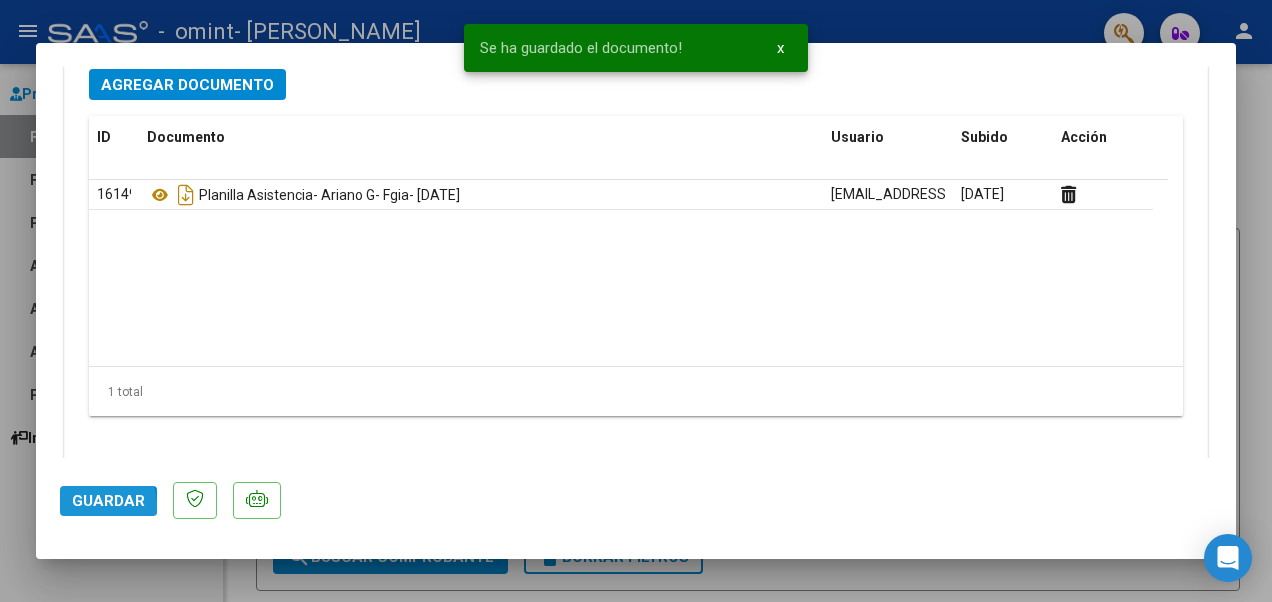 click on "Guardar" 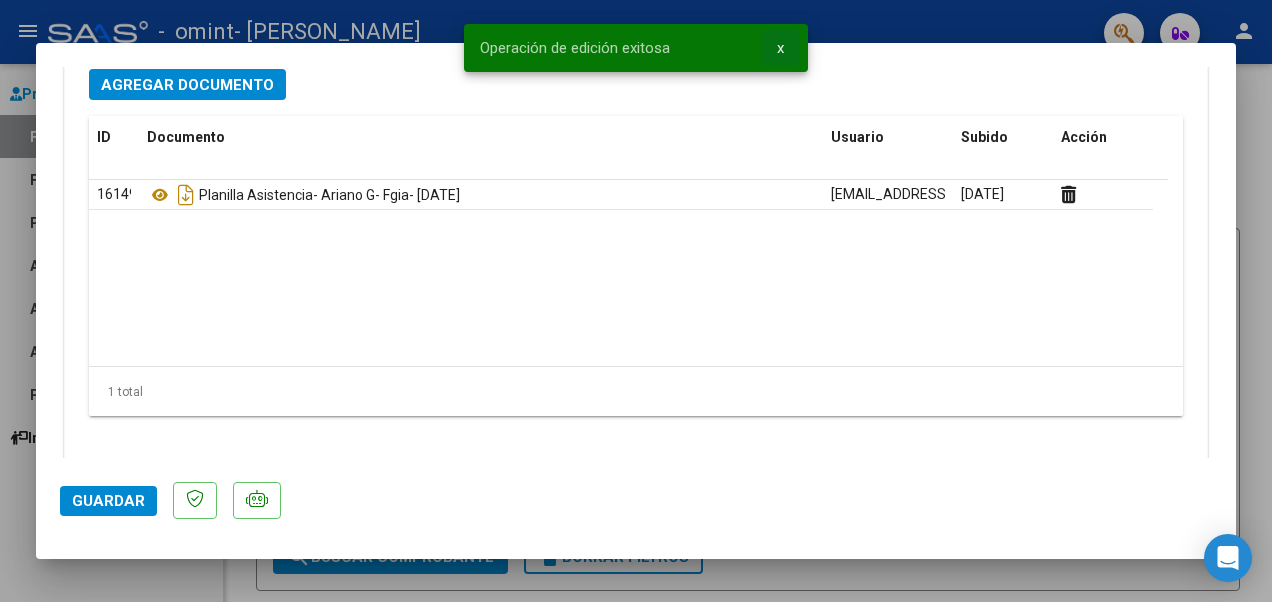 click on "x" at bounding box center (780, 48) 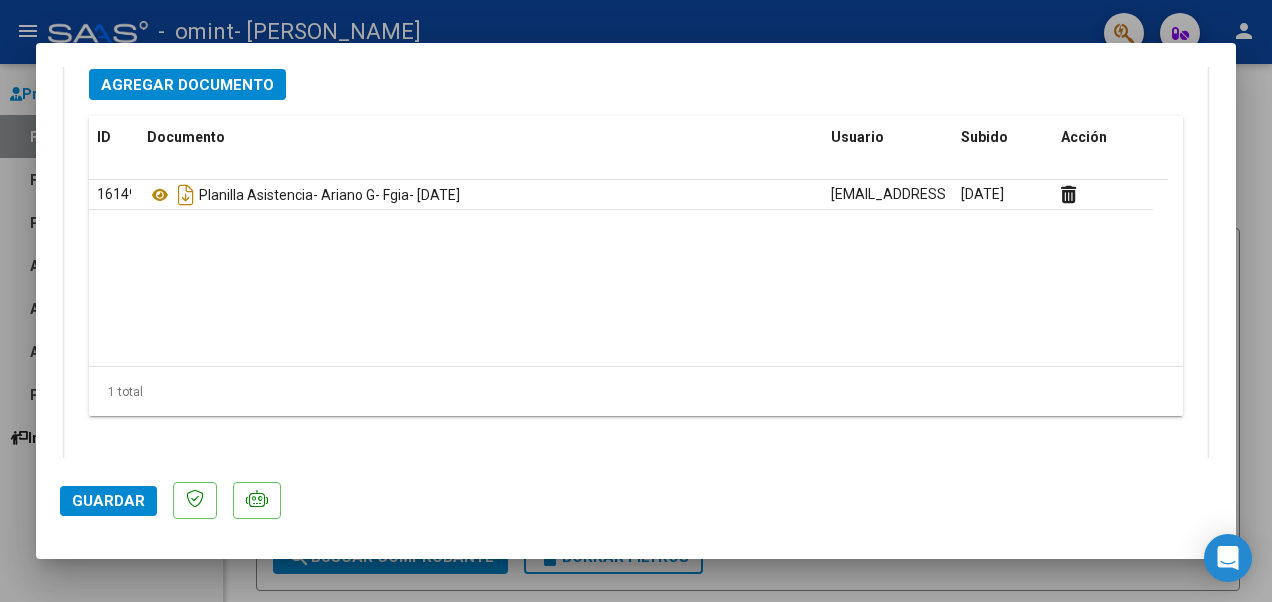 click at bounding box center (636, 301) 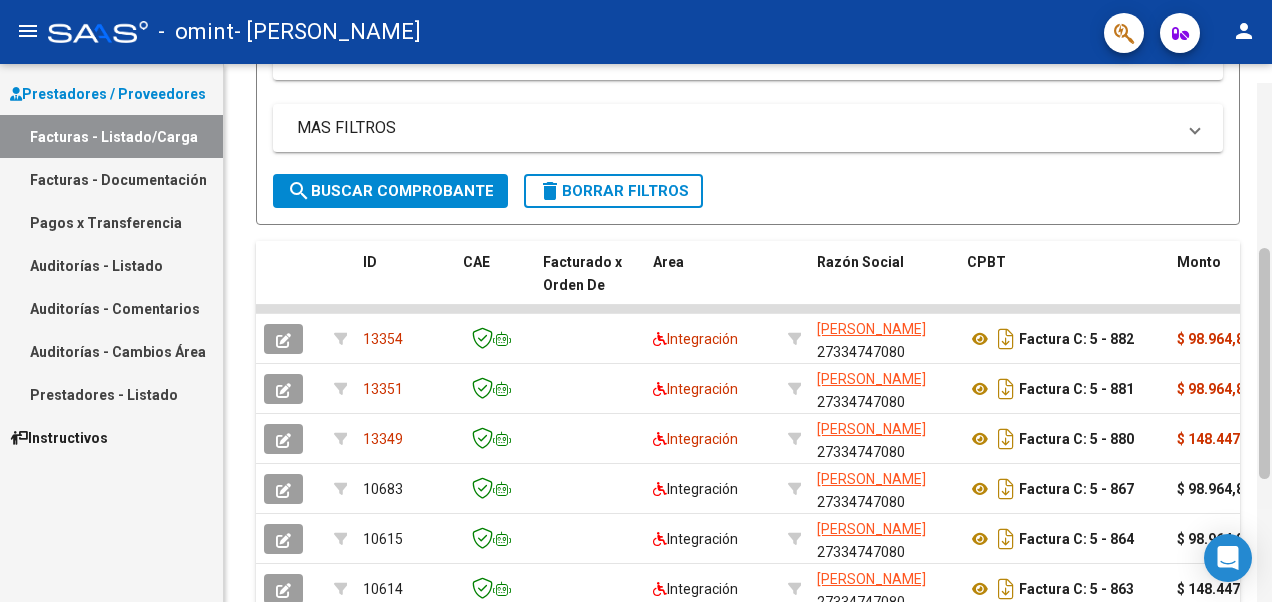 scroll, scrollTop: 385, scrollLeft: 0, axis: vertical 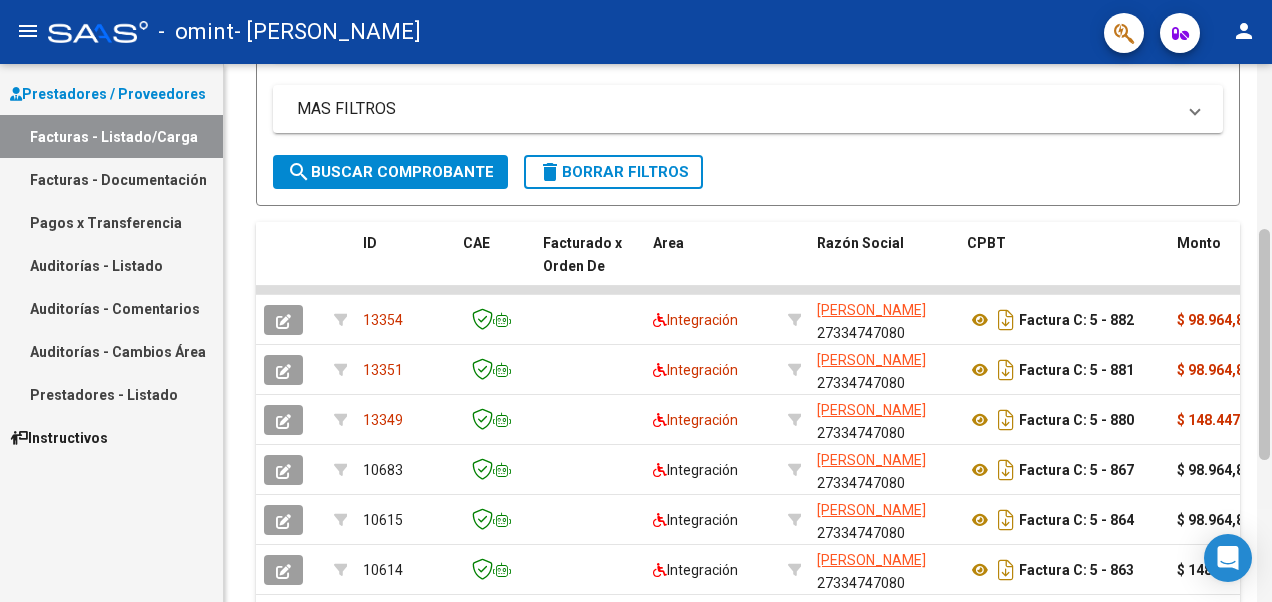 drag, startPoint x: 1267, startPoint y: 160, endPoint x: 1266, endPoint y: 324, distance: 164.00305 